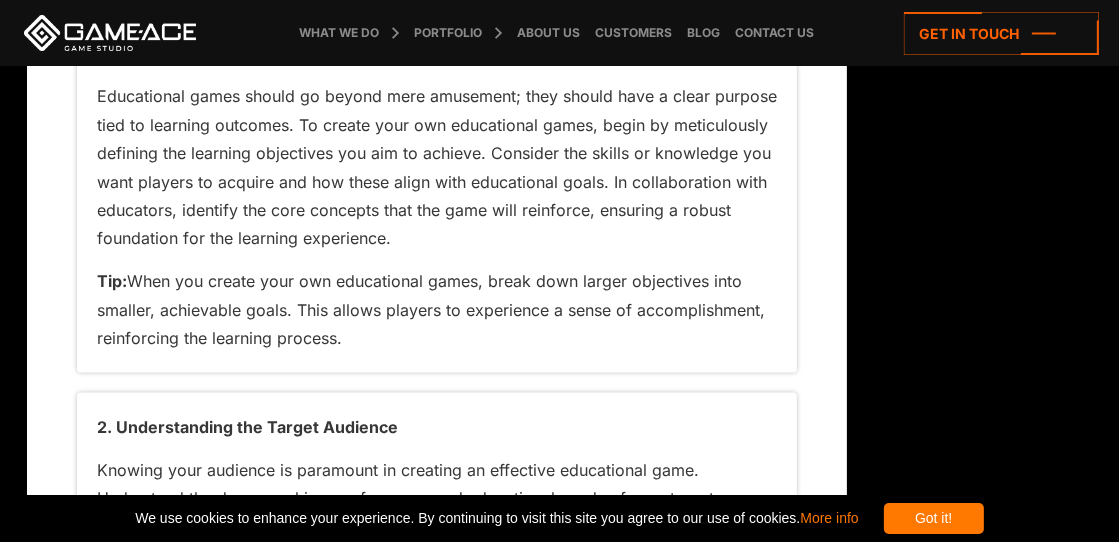 scroll, scrollTop: 2565, scrollLeft: 0, axis: vertical 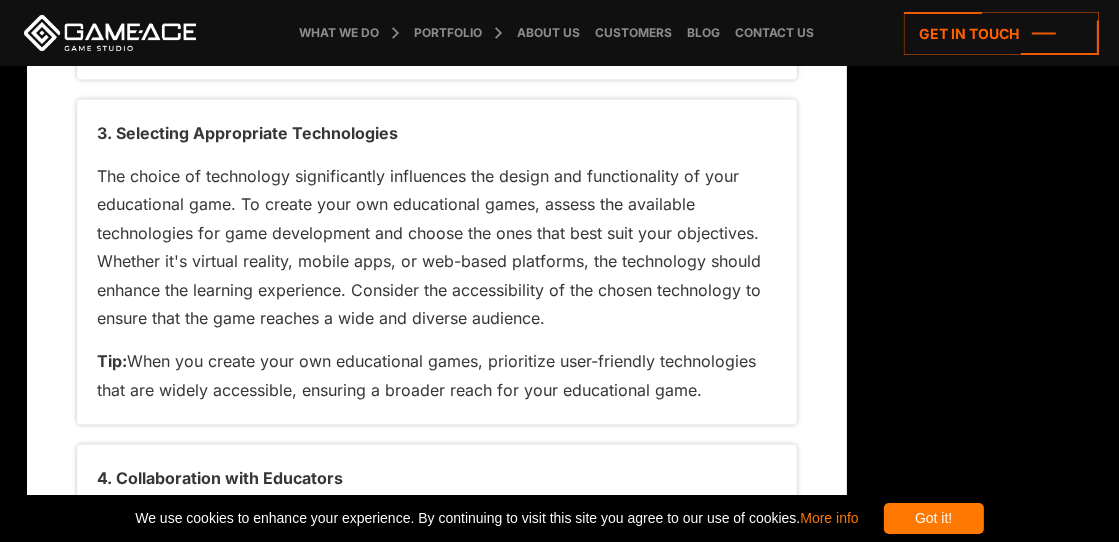 drag, startPoint x: 100, startPoint y: 125, endPoint x: 713, endPoint y: 395, distance: 669.8276 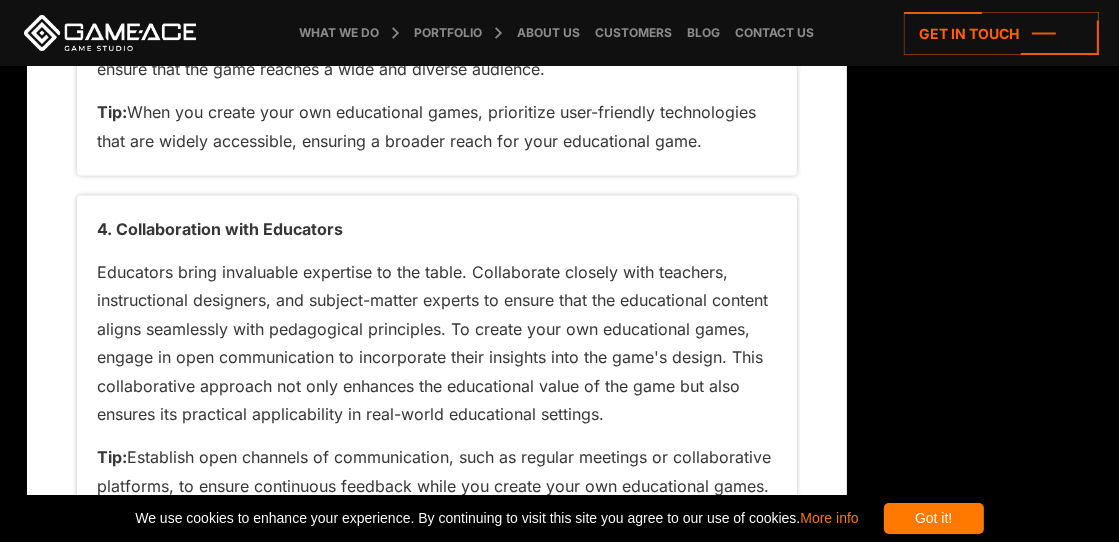 scroll, scrollTop: 3564, scrollLeft: 0, axis: vertical 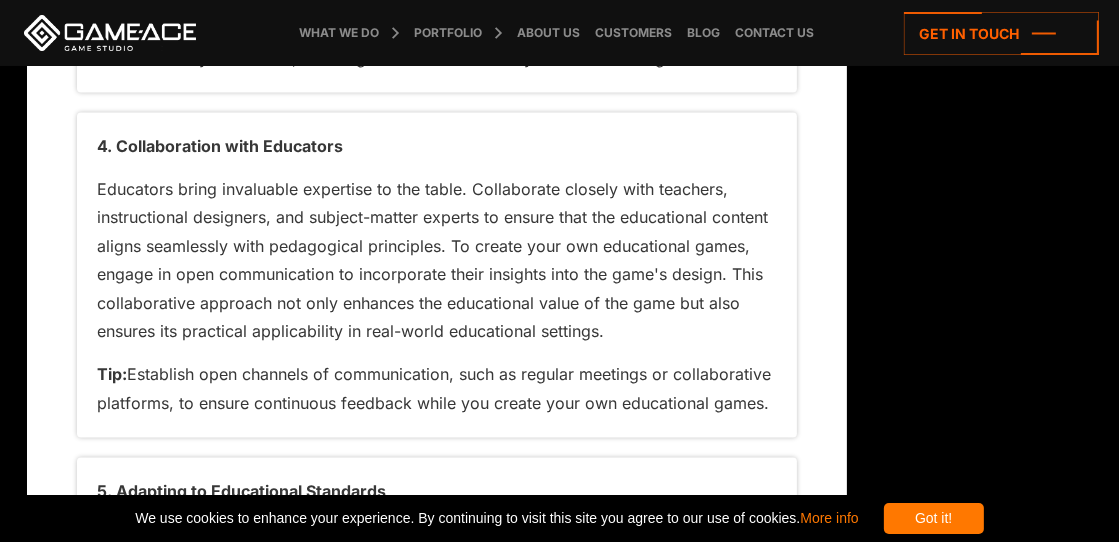 drag, startPoint x: 97, startPoint y: 143, endPoint x: 780, endPoint y: 401, distance: 730.1048 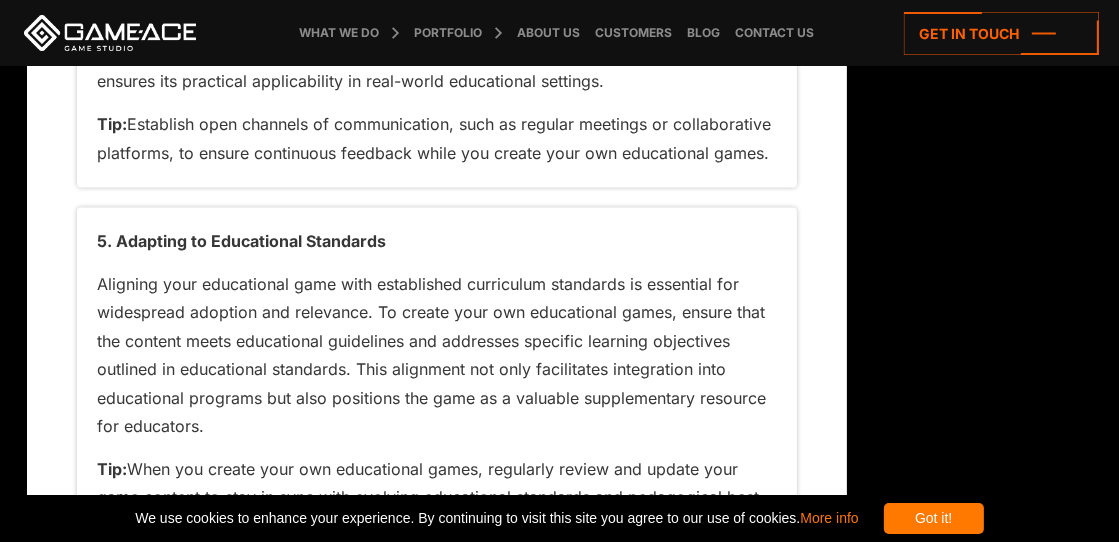 scroll, scrollTop: 3898, scrollLeft: 0, axis: vertical 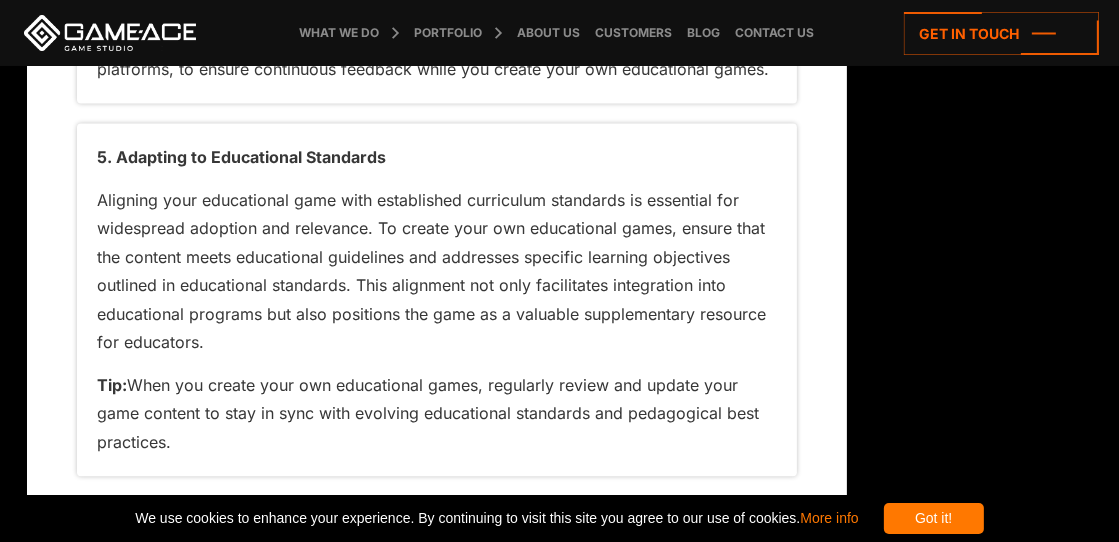 drag, startPoint x: 100, startPoint y: 156, endPoint x: 229, endPoint y: 446, distance: 317.39722 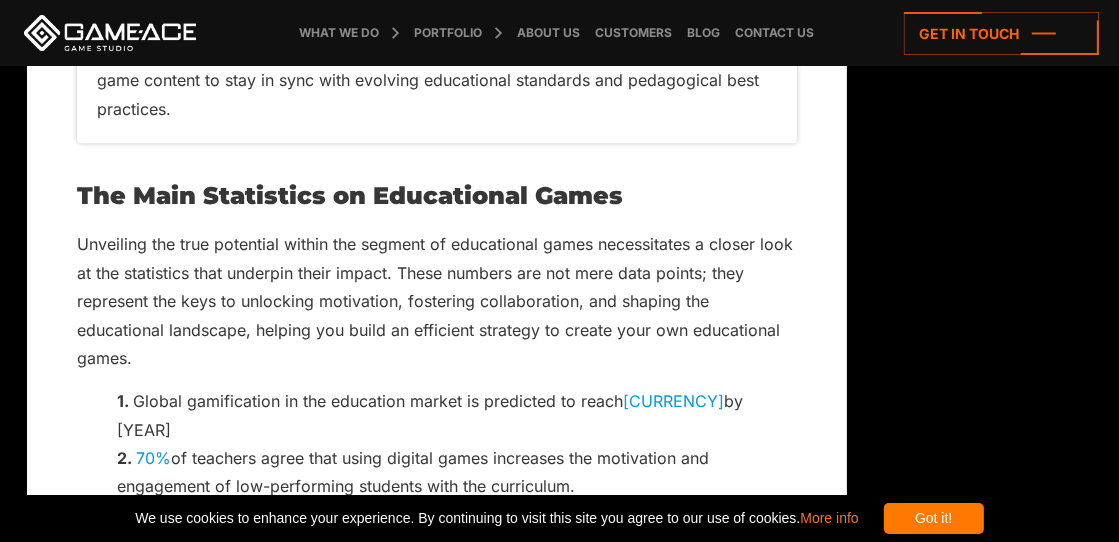 scroll, scrollTop: 4315, scrollLeft: 0, axis: vertical 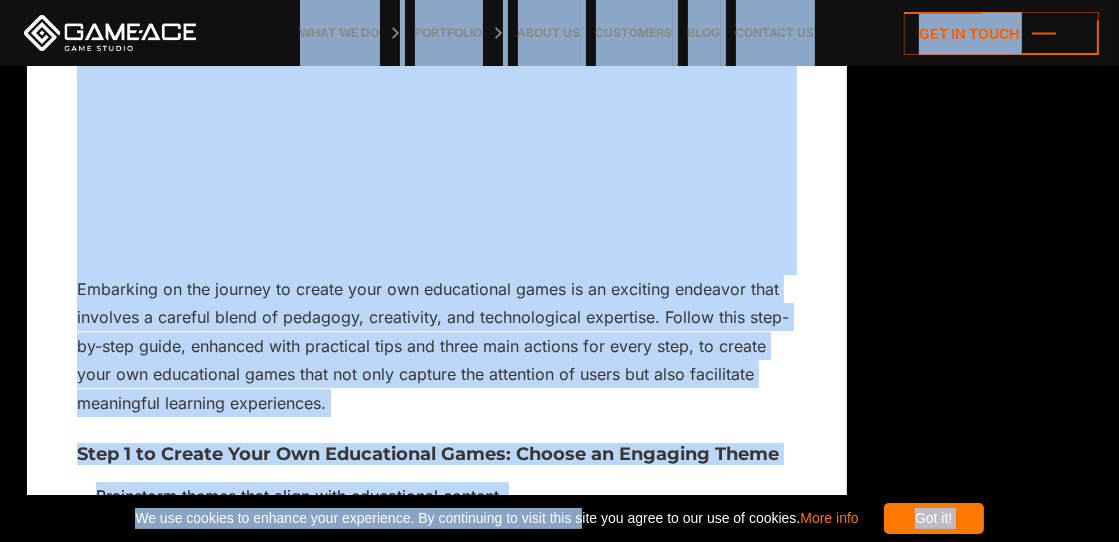 drag, startPoint x: 80, startPoint y: 108, endPoint x: 593, endPoint y: 495, distance: 642.60254 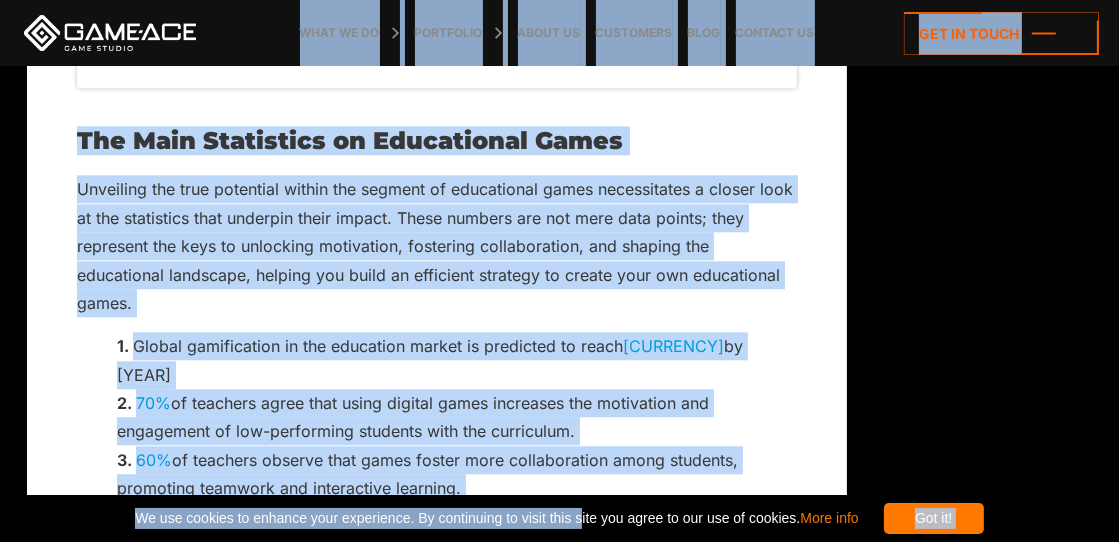 scroll, scrollTop: 3953, scrollLeft: 0, axis: vertical 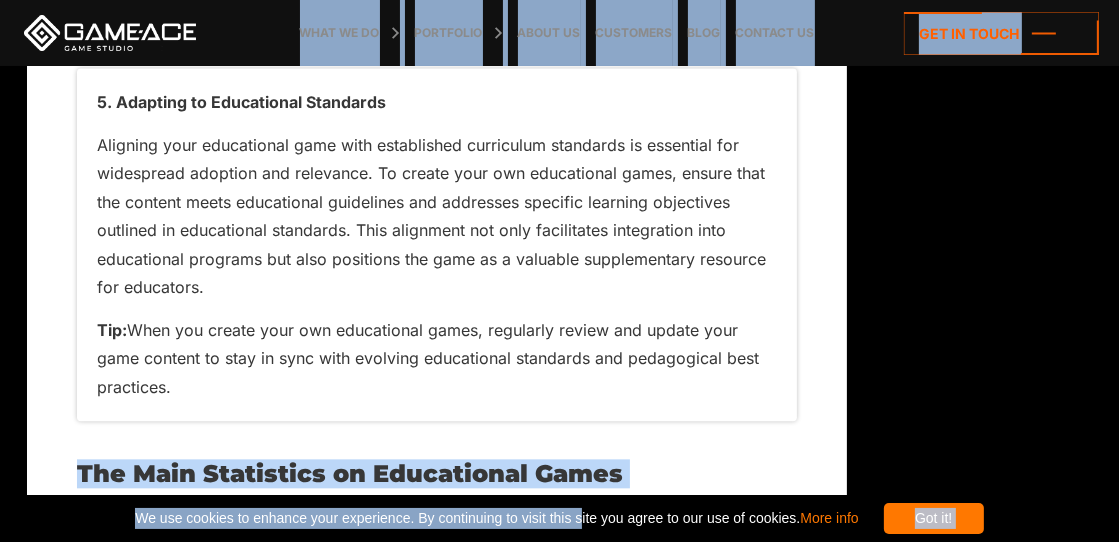 click on "Have you ever wondered how to transform the often mundane world of education into a captivating and pleasing experience? The answer lies in adopting cutting-edge technologies, which gave birth to educational games.
Picture learning that doesn't feel like a chore, but rather an adventure where acquiring knowledge is as enjoyable as playing your favorite game. The question then becomes: What is the best way to create your own educational games that not only entertain but also educate?
In this article, Game-Ace from the viewpoint of a game development company, wants to uncover the intricacies of educational game development – from the initial spark of an idea to the intricate web of skills, statistics, and practices that weave together to create a truly effective and engaging learning experience. Join us as we explore the exciting landscape of educational game development and reveal the main sectors you need to create your own educational games." at bounding box center [437, 6727] 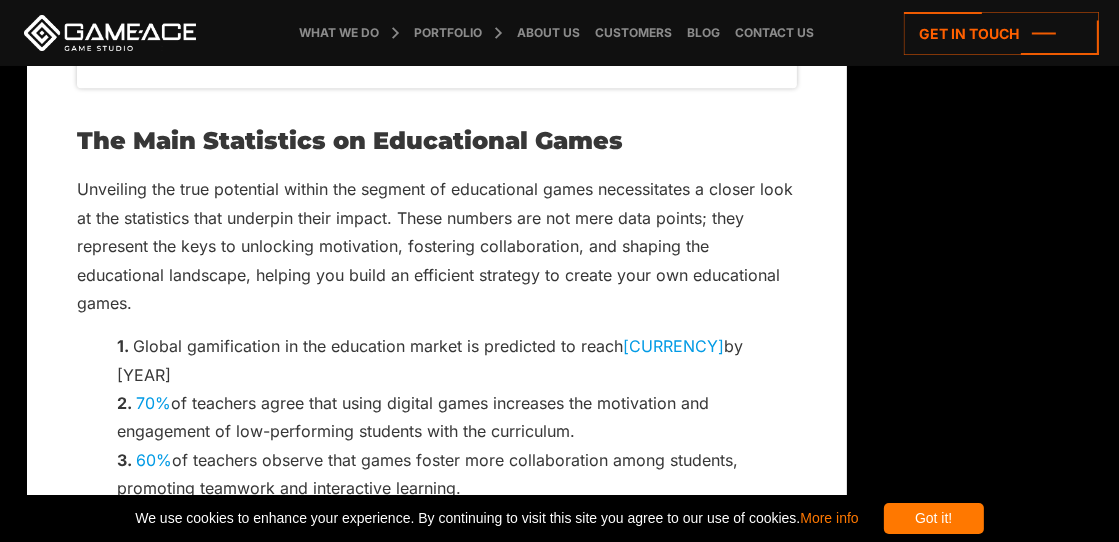 scroll, scrollTop: 4203, scrollLeft: 0, axis: vertical 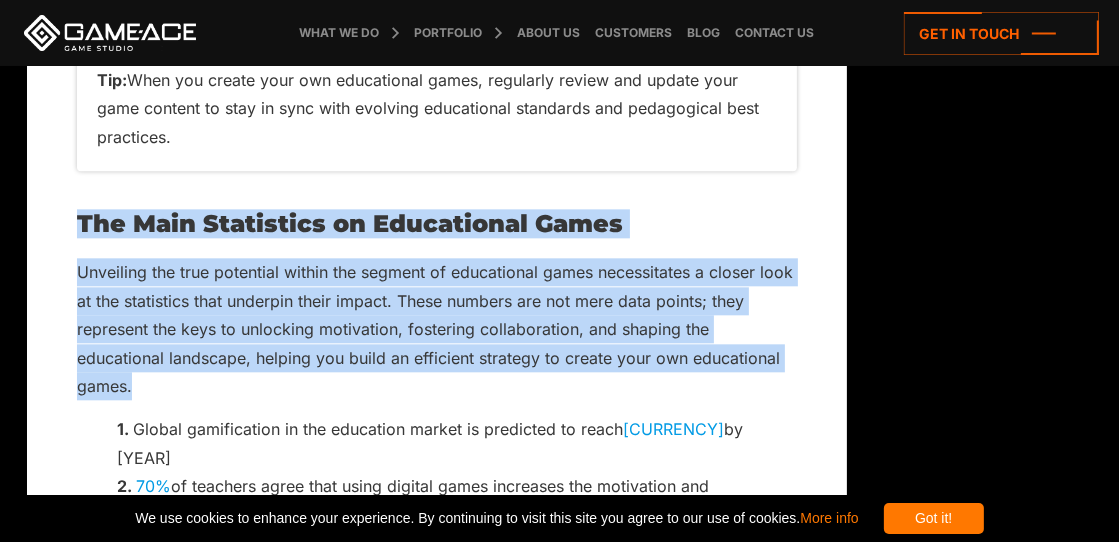 drag, startPoint x: 78, startPoint y: 220, endPoint x: 768, endPoint y: 350, distance: 702.1396 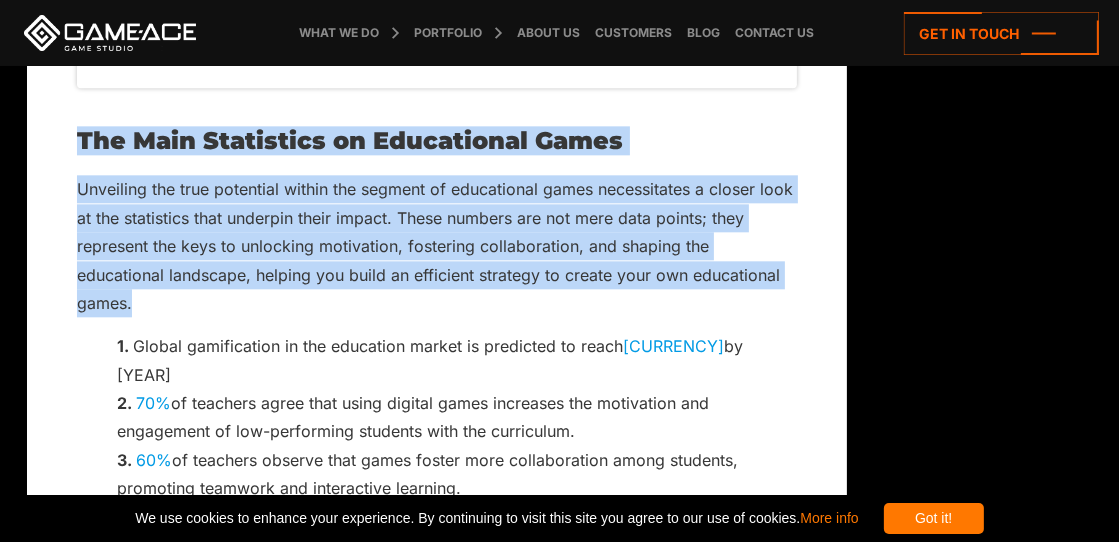scroll, scrollTop: 4370, scrollLeft: 0, axis: vertical 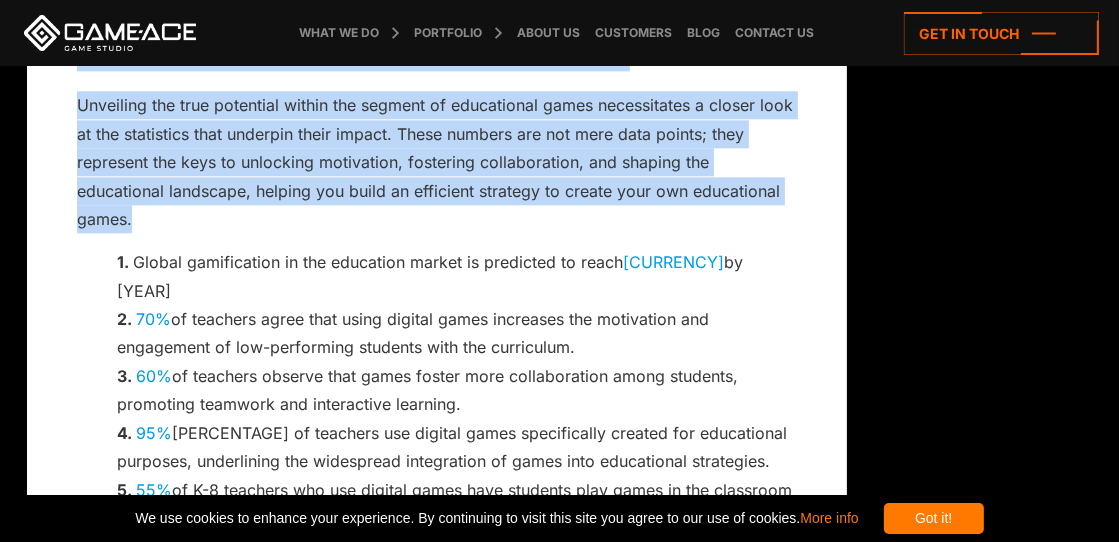 click on "Unveiling the true potential within the segment of educational games necessitates a closer look at the statistics that underpin their impact. These numbers are not mere data points; they represent the keys to unlocking motivation, fostering collaboration, and shaping the educational landscape, helping you build an efficient strategy to create your own educational games." at bounding box center [437, 162] 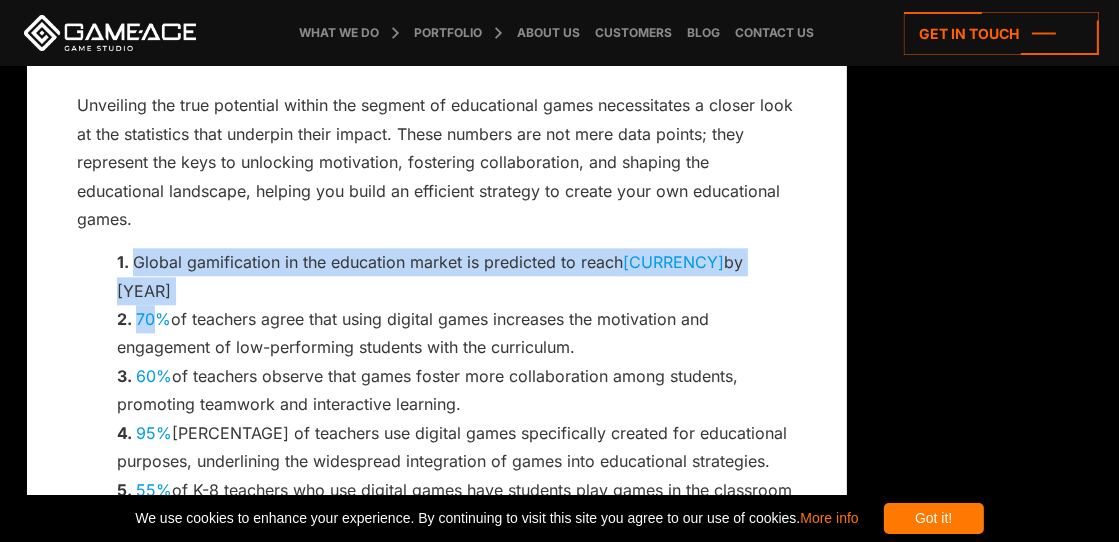 drag, startPoint x: 104, startPoint y: 216, endPoint x: 161, endPoint y: 257, distance: 70.21396 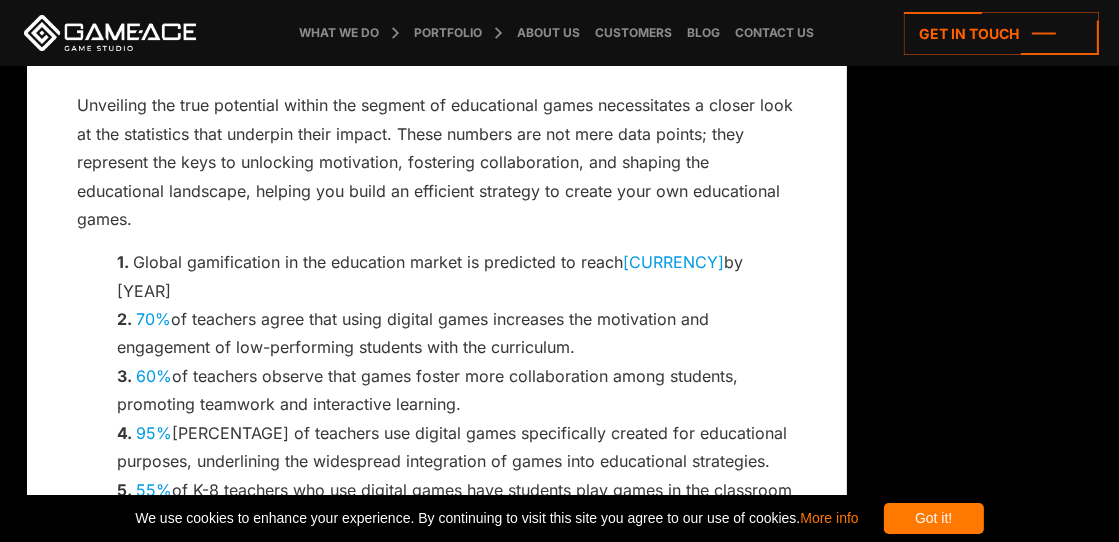click on "Unveiling the true potential within the segment of educational games necessitates a closer look at the statistics that underpin their impact. These numbers are not mere data points; they represent the keys to unlocking motivation, fostering collaboration, and shaping the educational landscape, helping you build an efficient strategy to create your own educational games." at bounding box center [437, 162] 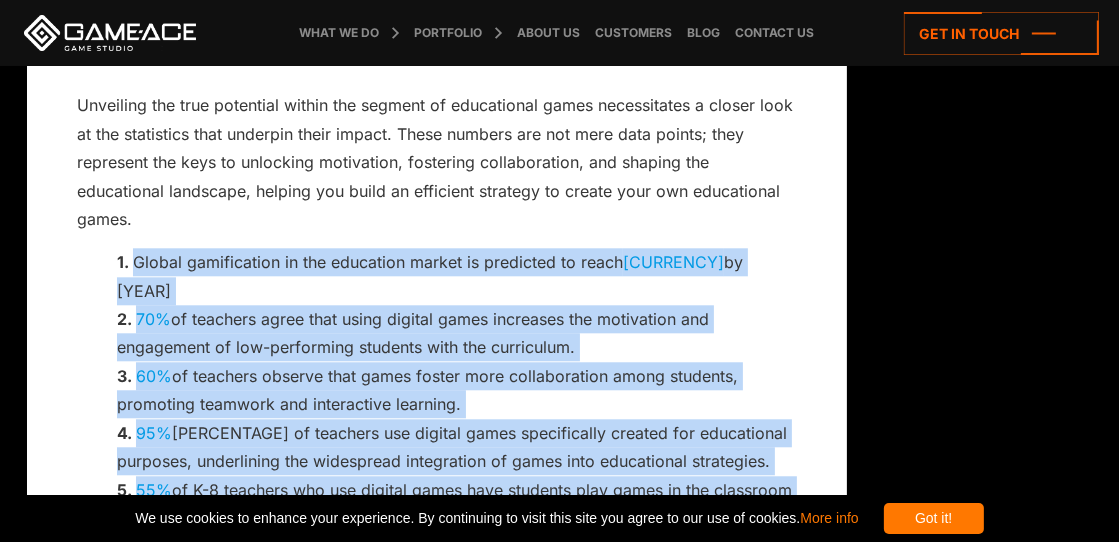 drag, startPoint x: 80, startPoint y: 220, endPoint x: 751, endPoint y: 482, distance: 720.33673 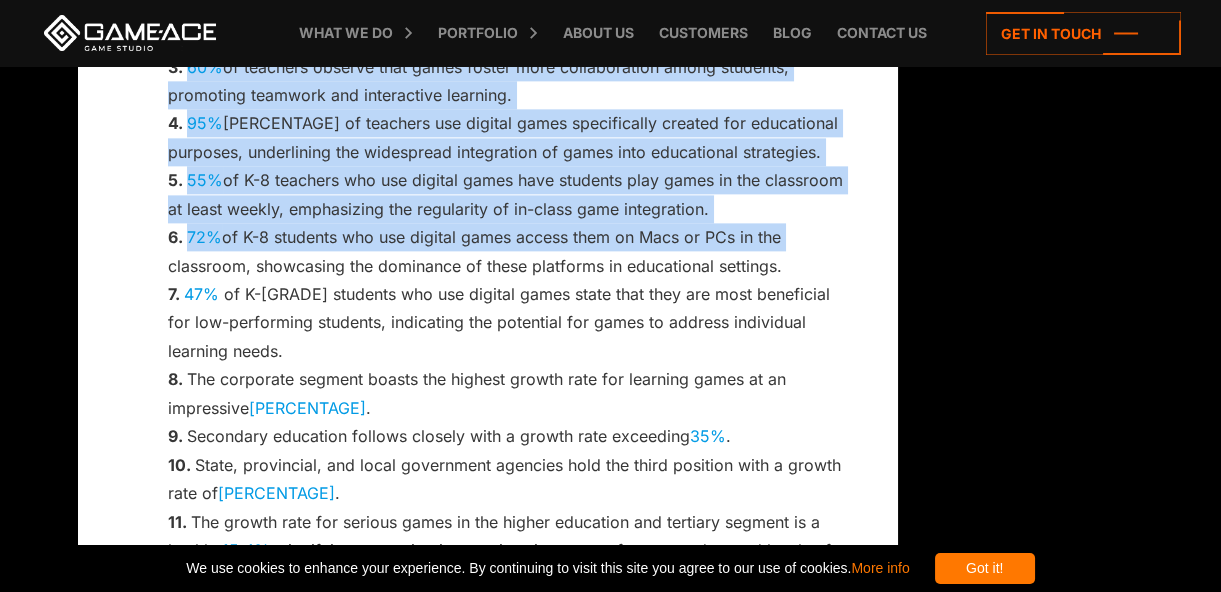 scroll, scrollTop: 4635, scrollLeft: 0, axis: vertical 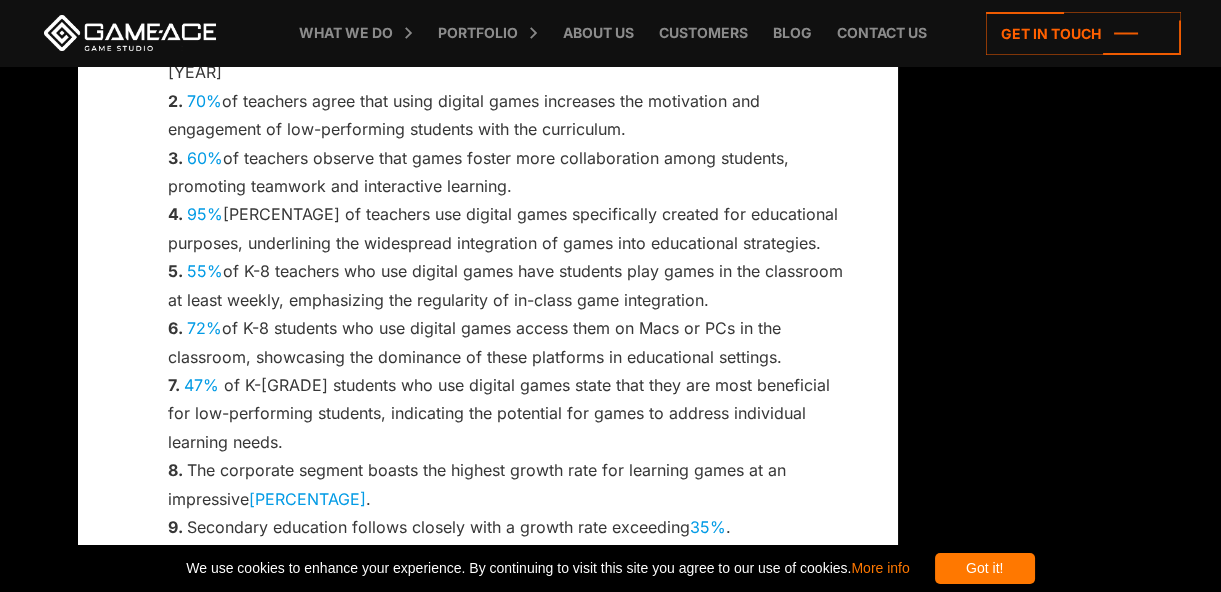 click on "Unveiling the true potential within the segment of educational games necessitates a closer look at the statistics that underpin their impact. These numbers are not mere data points; they represent the keys to unlocking motivation, fostering collaboration, and shaping the educational landscape, helping you build an efficient strategy to create your own educational games." at bounding box center (488, -56) 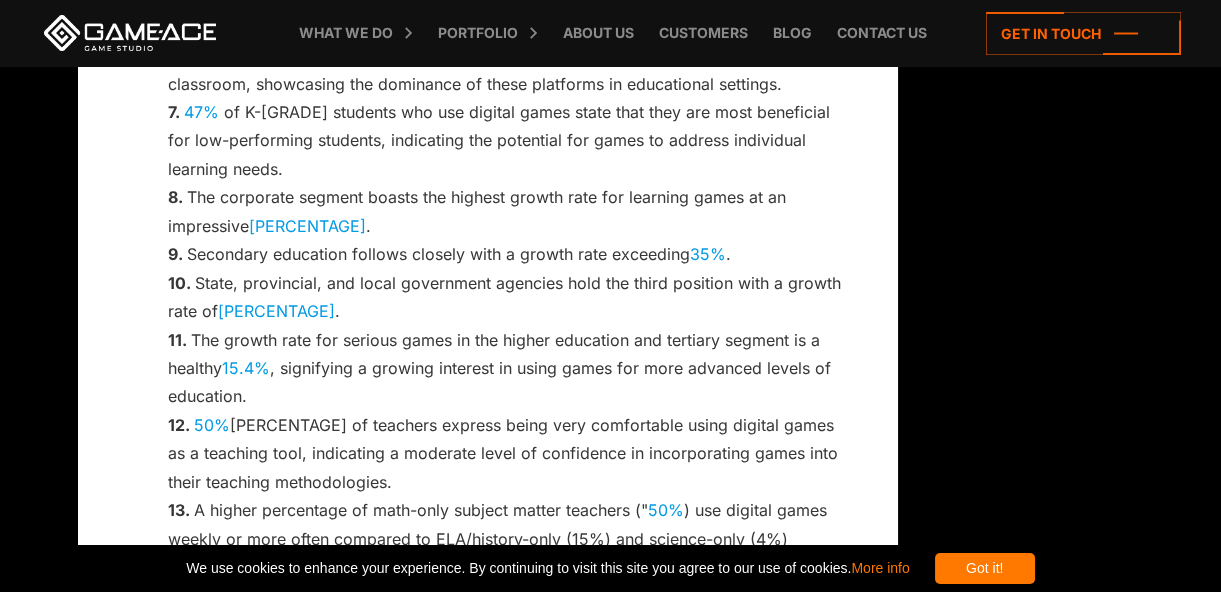 scroll, scrollTop: 4999, scrollLeft: 0, axis: vertical 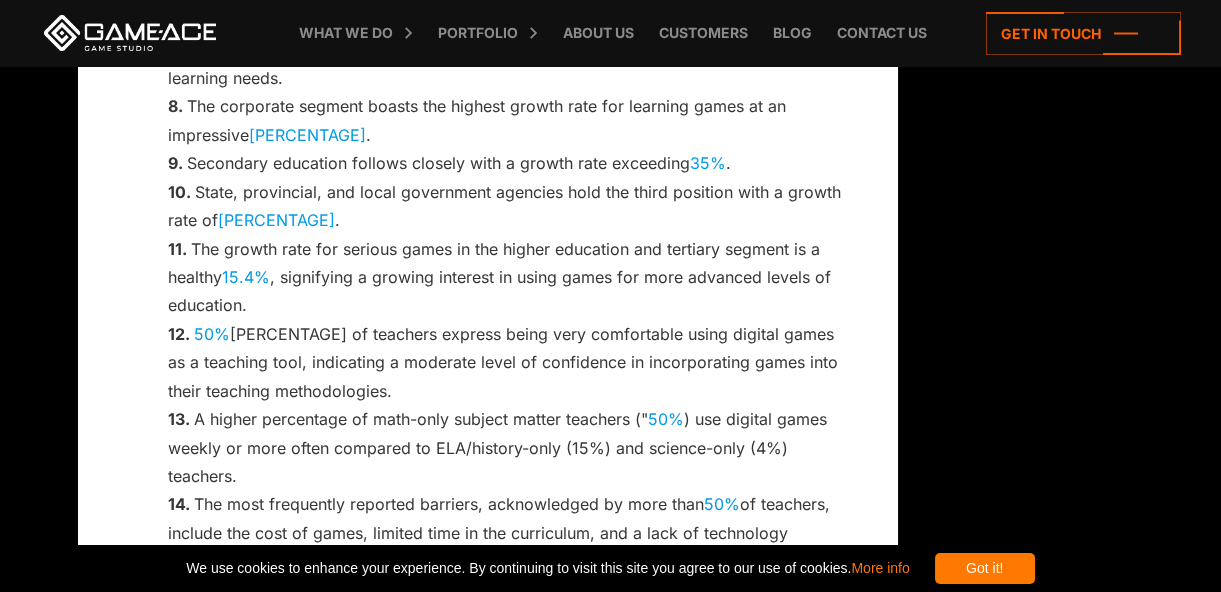 click on "47%  of K-8 students who use digital games state that they are most beneficial for low-performing students, indicating the potential for games to address individual learning needs." at bounding box center [508, 49] 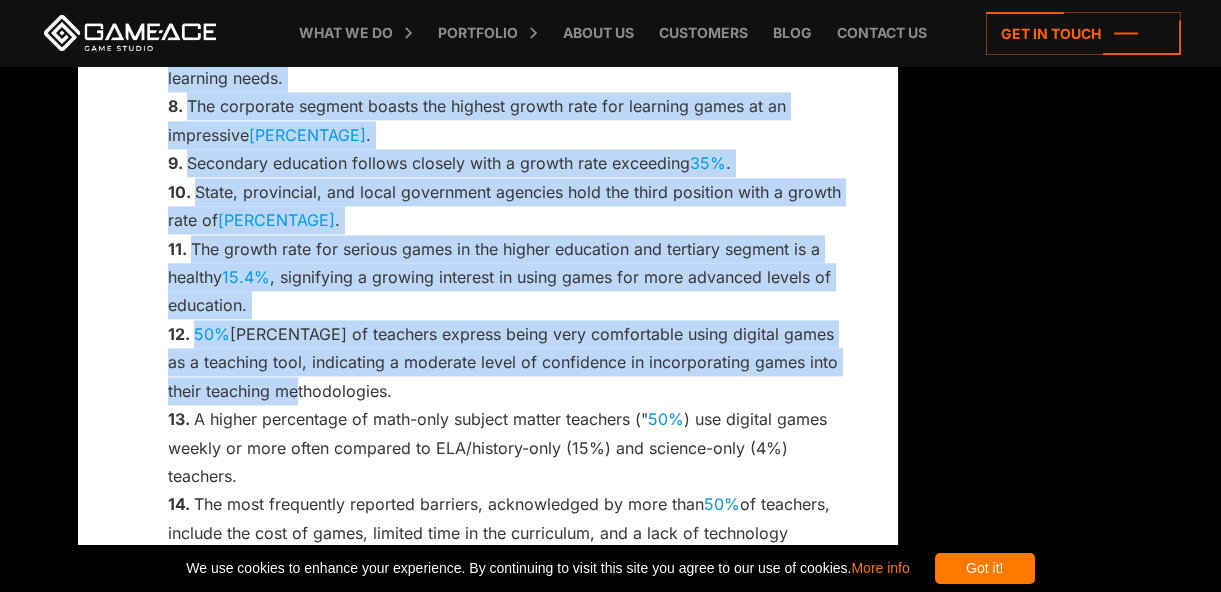 drag, startPoint x: 163, startPoint y: 160, endPoint x: 400, endPoint y: 528, distance: 437.71338 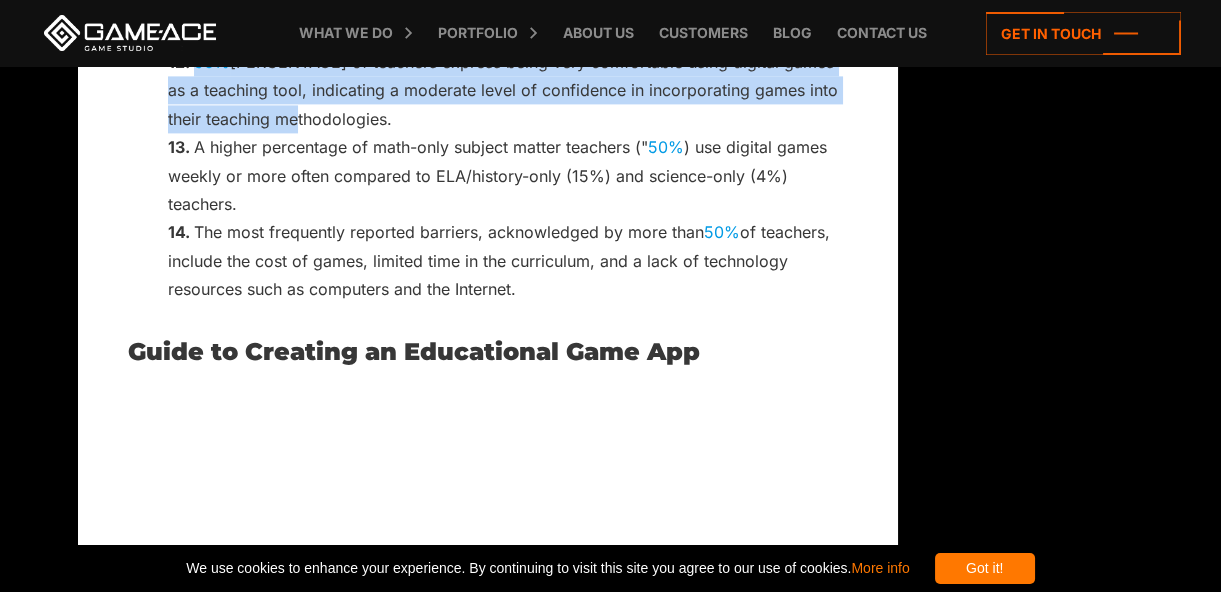 scroll, scrollTop: 5362, scrollLeft: 0, axis: vertical 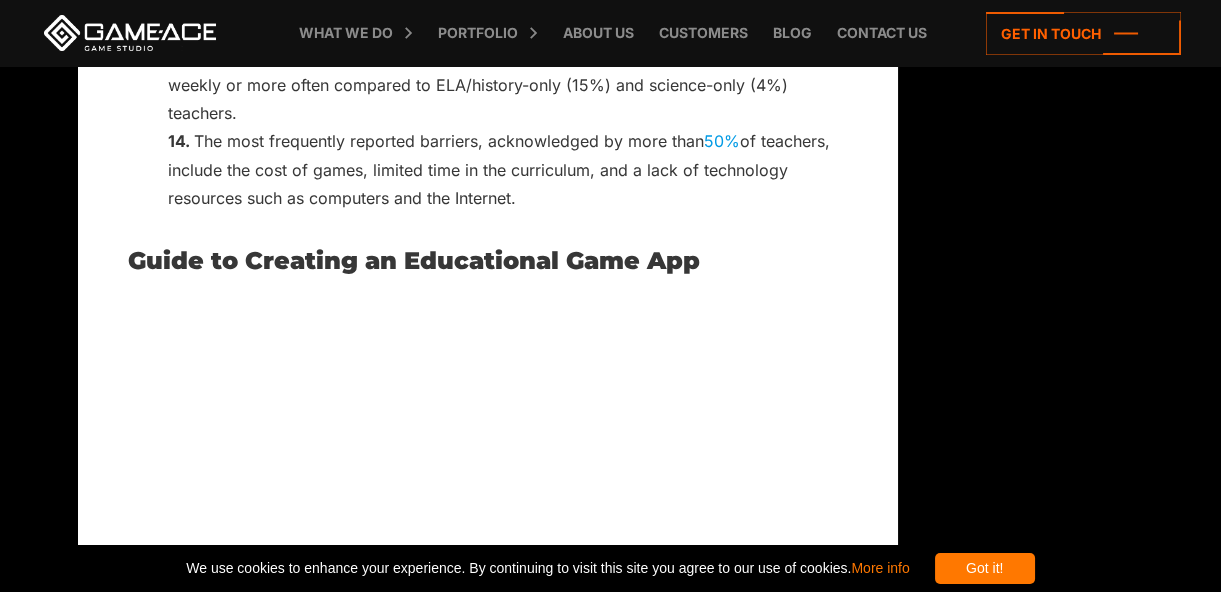 click on "A higher percentage of math-only subject matter teachers ( 50% ) use digital games weekly or more often compared to ELA/history-only (15%) and science-only (4%) teachers." at bounding box center [508, 84] 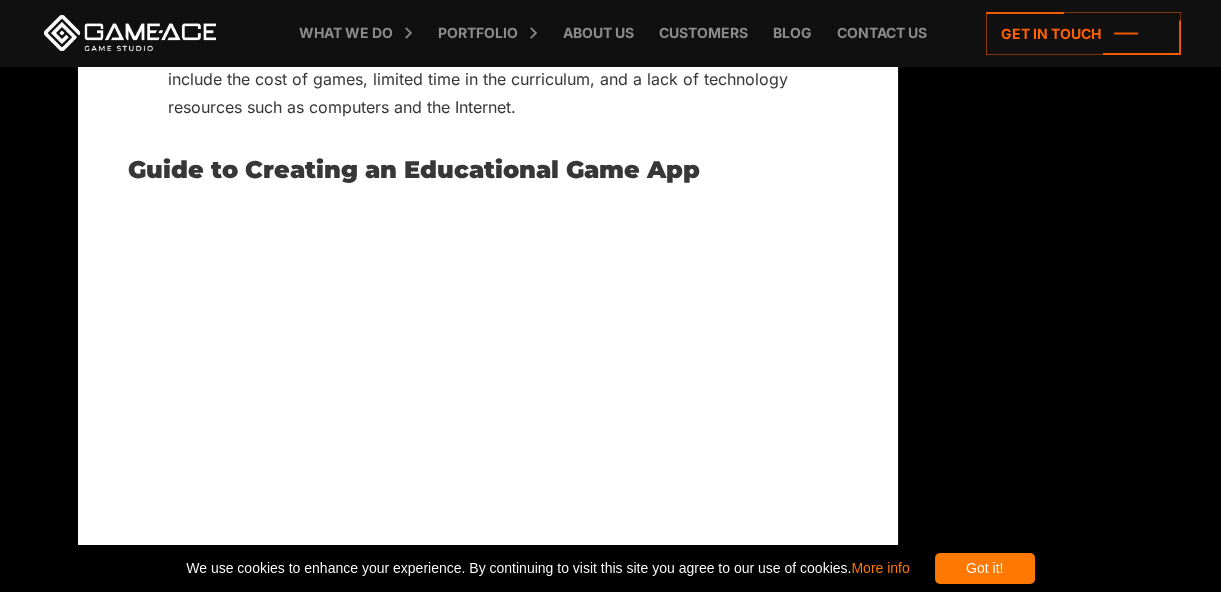 scroll, scrollTop: 5544, scrollLeft: 0, axis: vertical 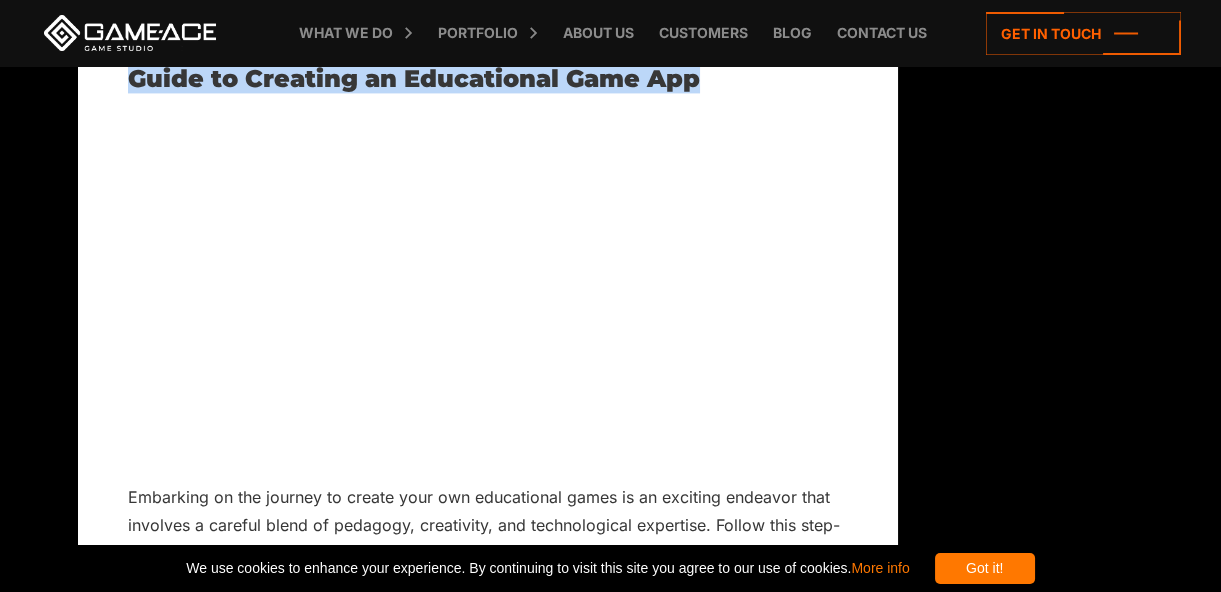 drag, startPoint x: 130, startPoint y: 219, endPoint x: 777, endPoint y: 230, distance: 647.0935 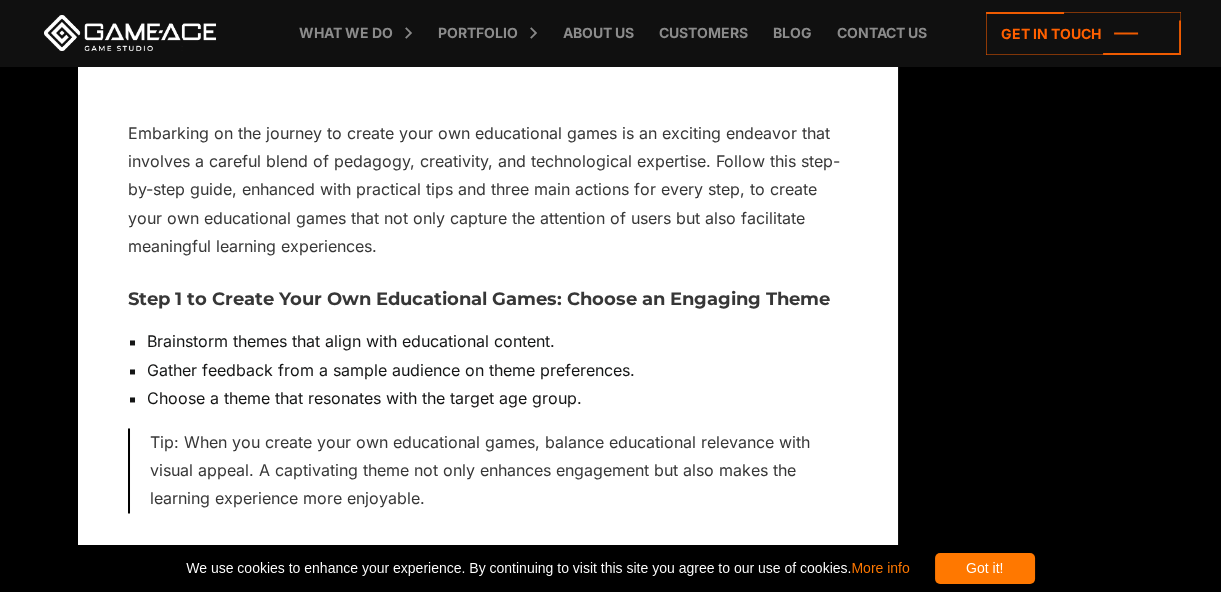 scroll, scrollTop: 5999, scrollLeft: 0, axis: vertical 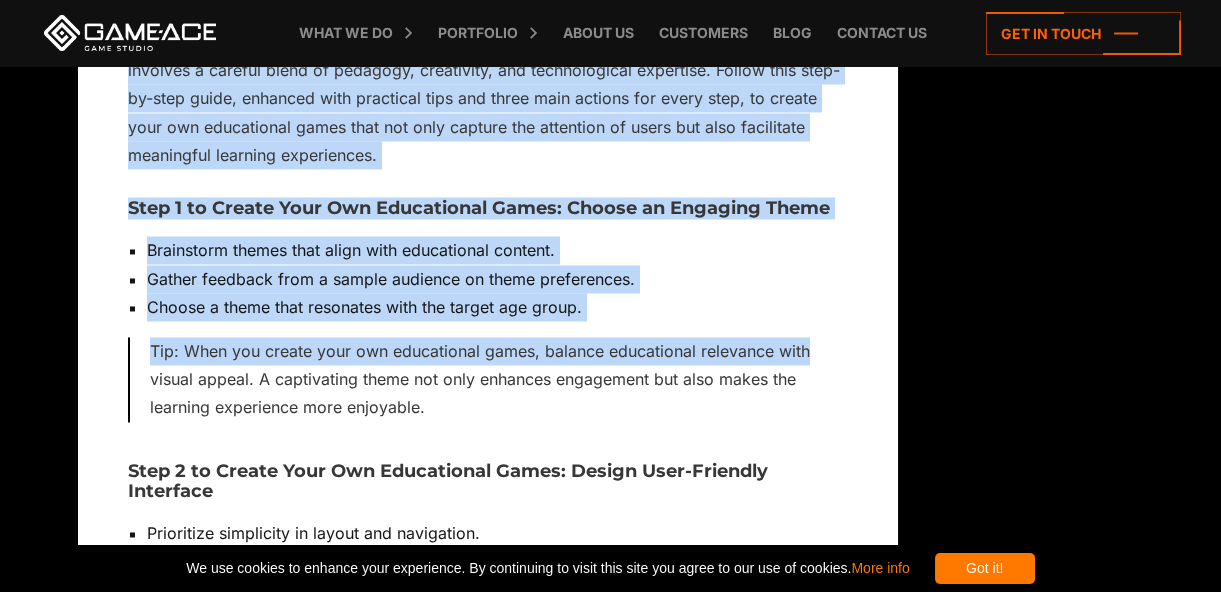 drag, startPoint x: 129, startPoint y: 182, endPoint x: 836, endPoint y: 516, distance: 781.9239 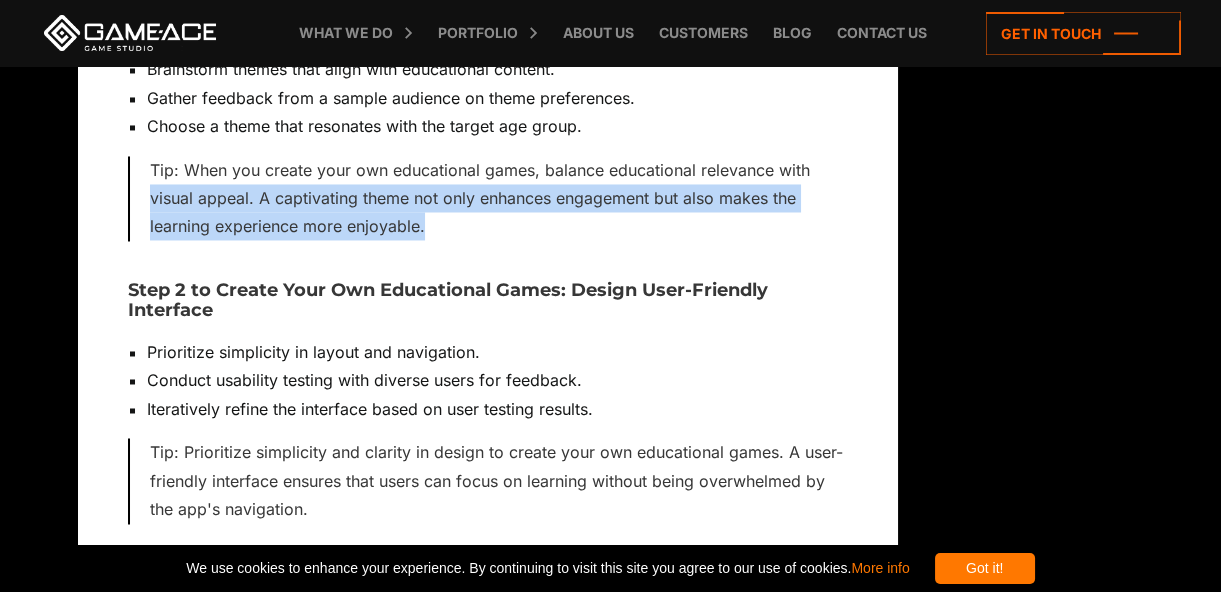 drag, startPoint x: 151, startPoint y: 356, endPoint x: 475, endPoint y: 385, distance: 325.29526 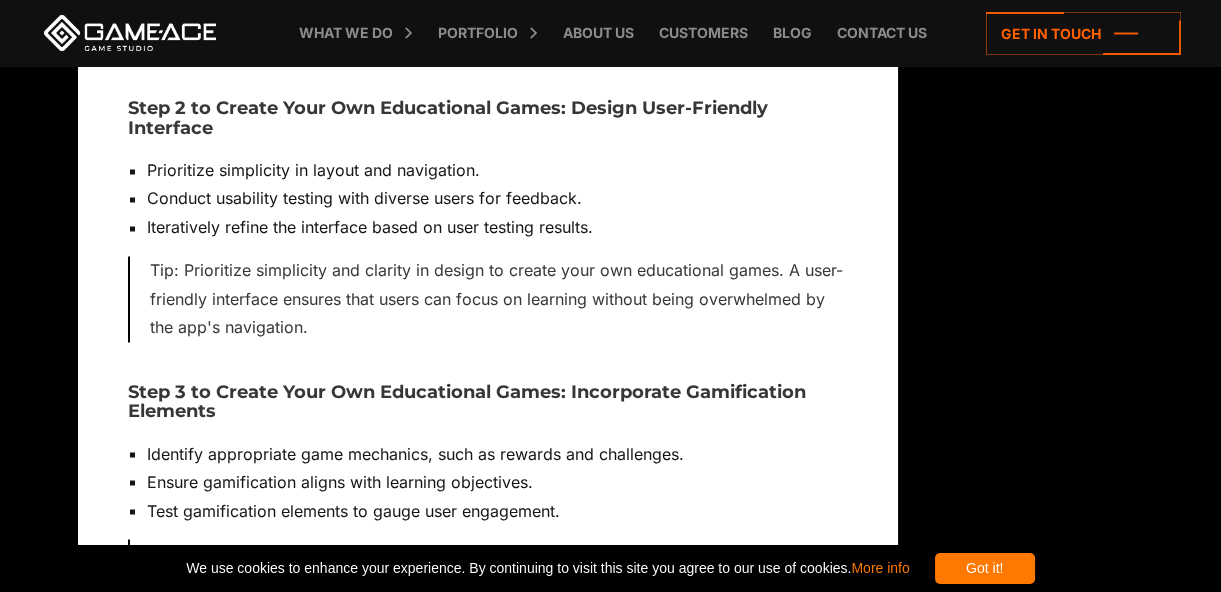 scroll, scrollTop: 6453, scrollLeft: 0, axis: vertical 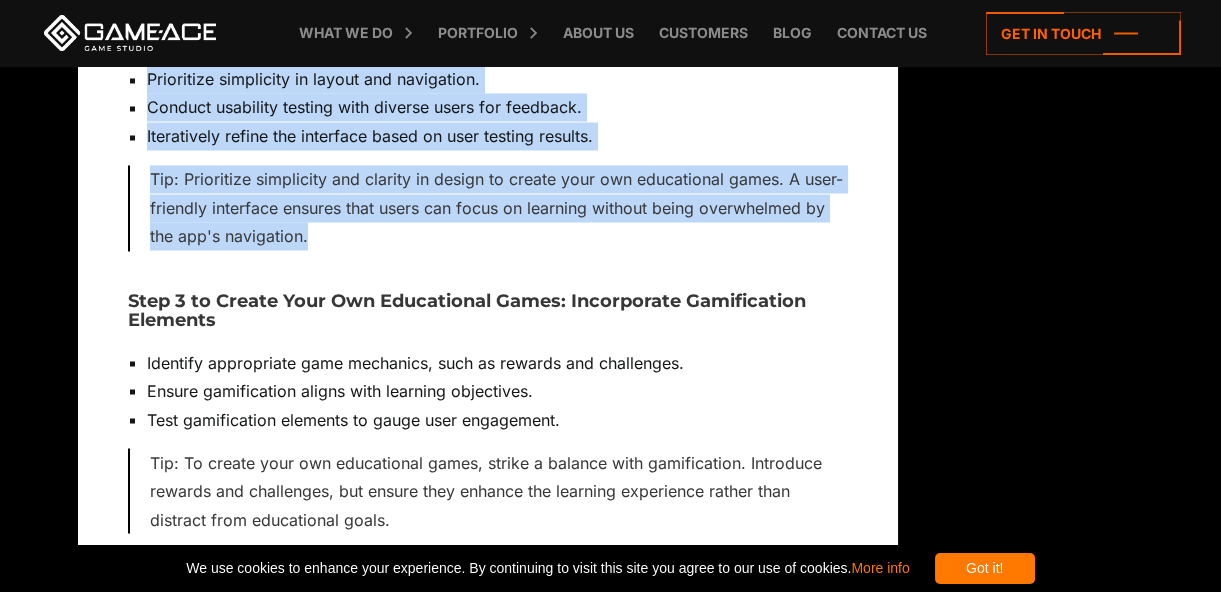 drag, startPoint x: 133, startPoint y: 178, endPoint x: 471, endPoint y: 389, distance: 398.45325 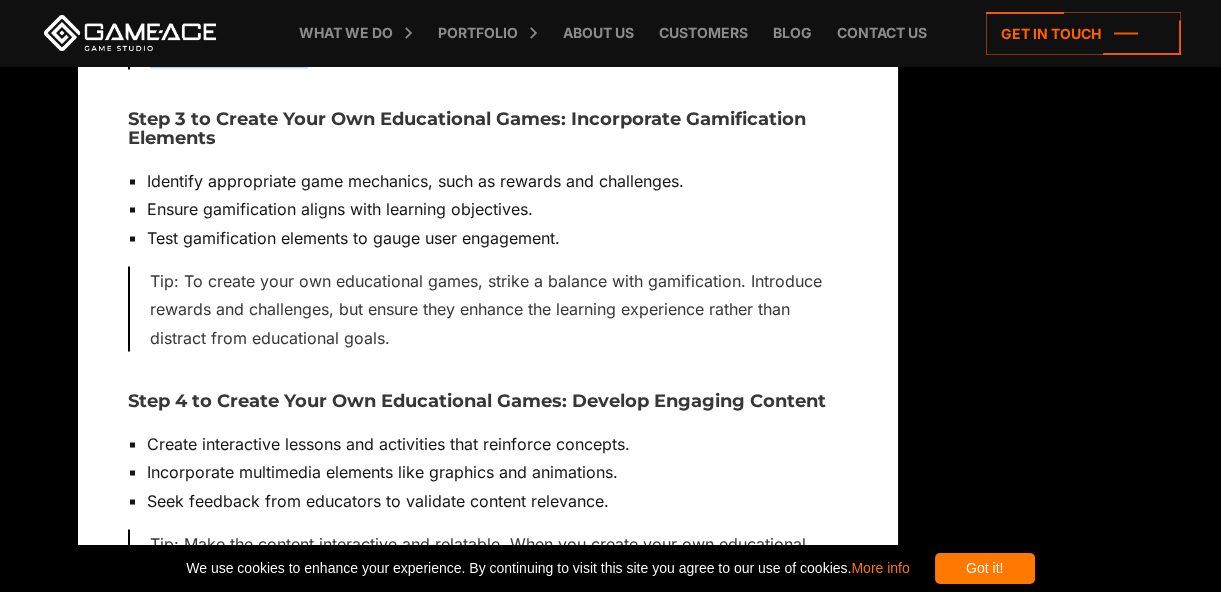 scroll, scrollTop: 6817, scrollLeft: 0, axis: vertical 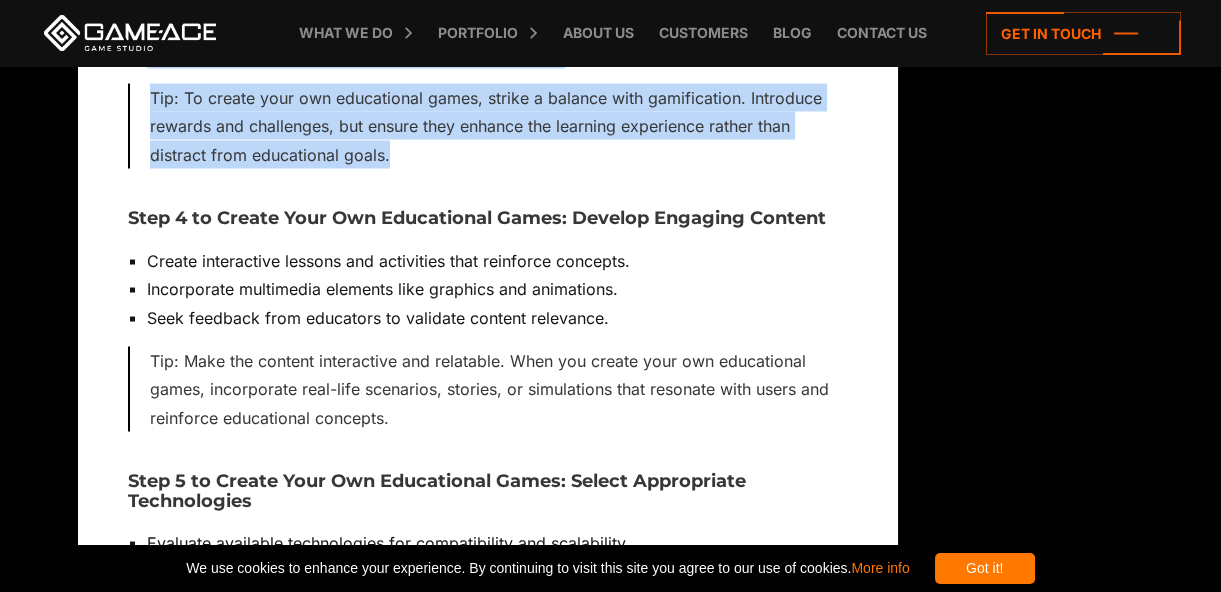 drag, startPoint x: 128, startPoint y: 95, endPoint x: 410, endPoint y: 330, distance: 367.08173 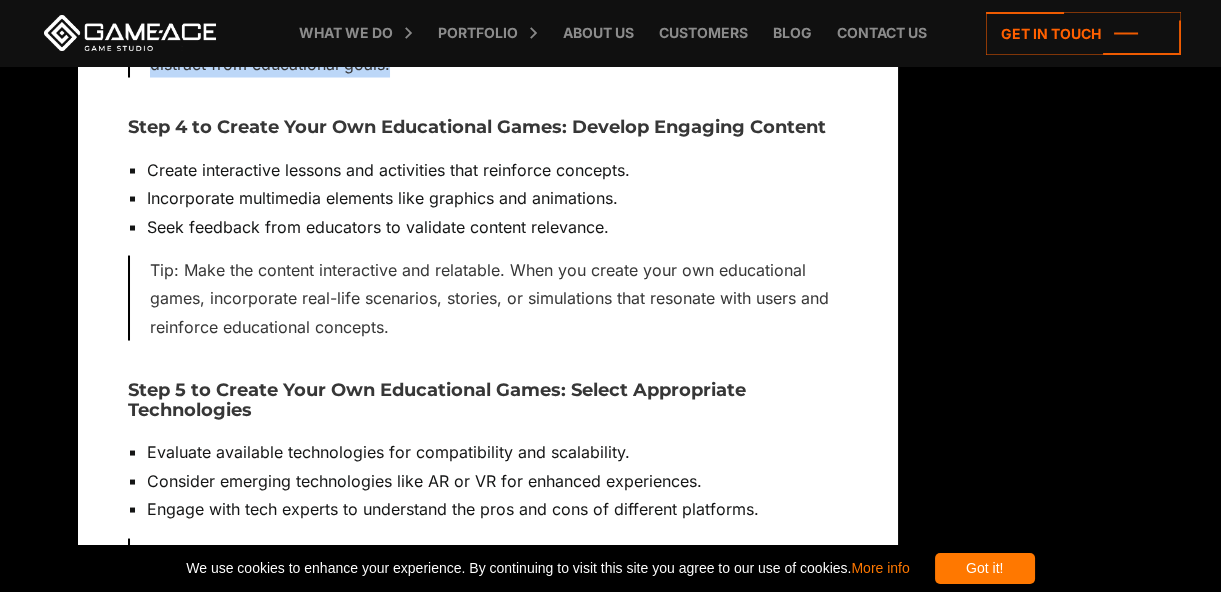 scroll, scrollTop: 6999, scrollLeft: 0, axis: vertical 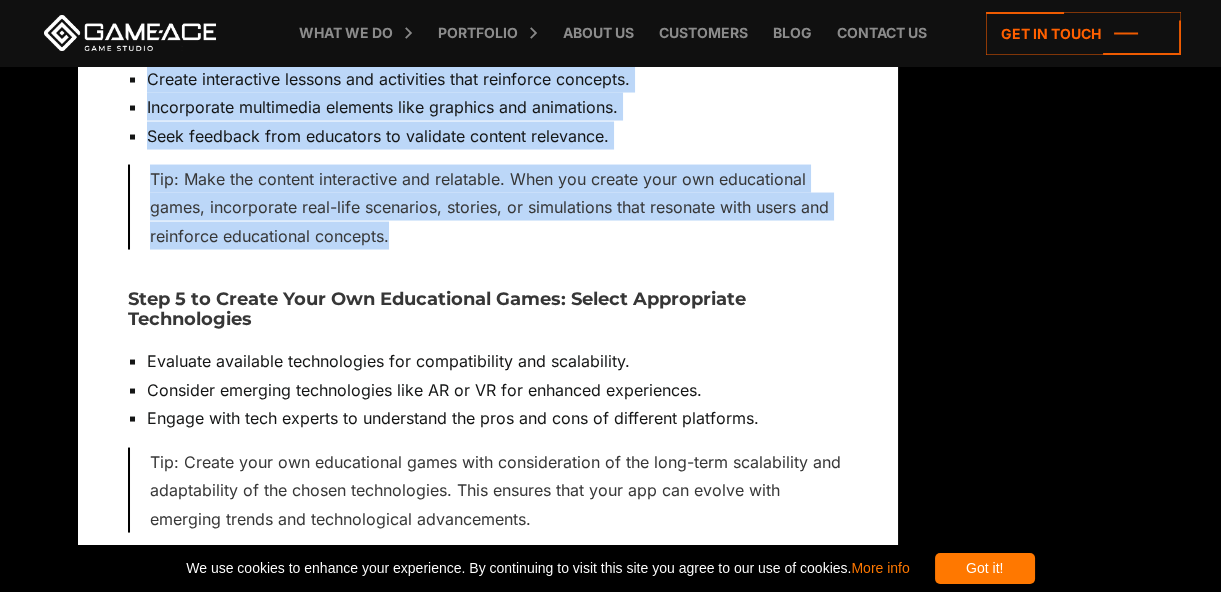 drag, startPoint x: 132, startPoint y: 191, endPoint x: 479, endPoint y: 396, distance: 403.031 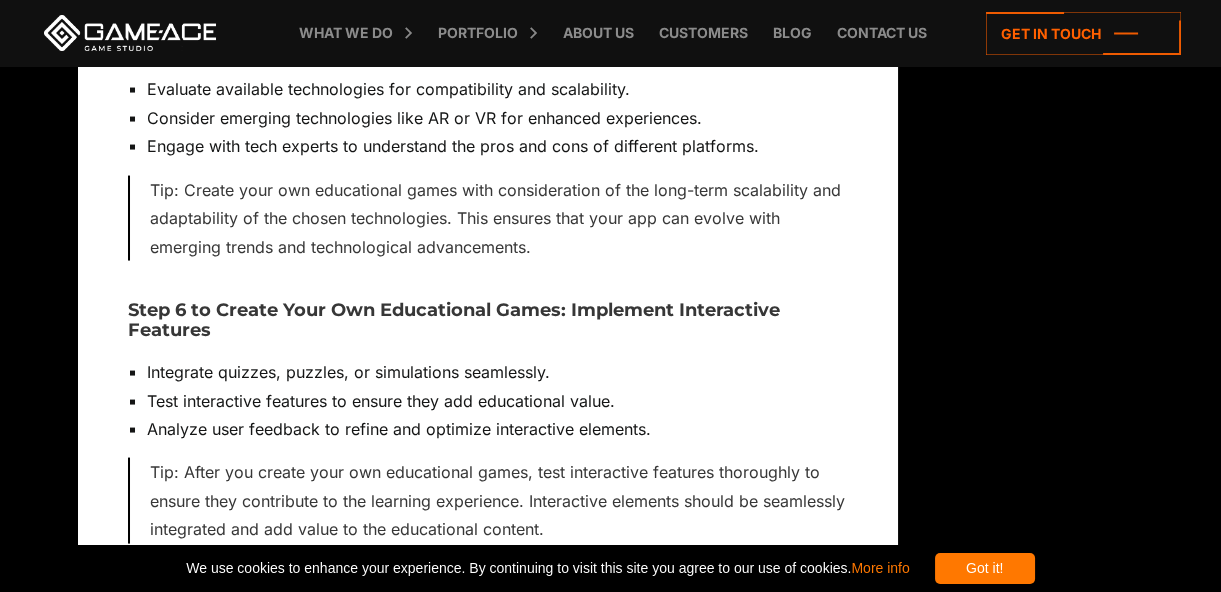 scroll, scrollTop: 7362, scrollLeft: 0, axis: vertical 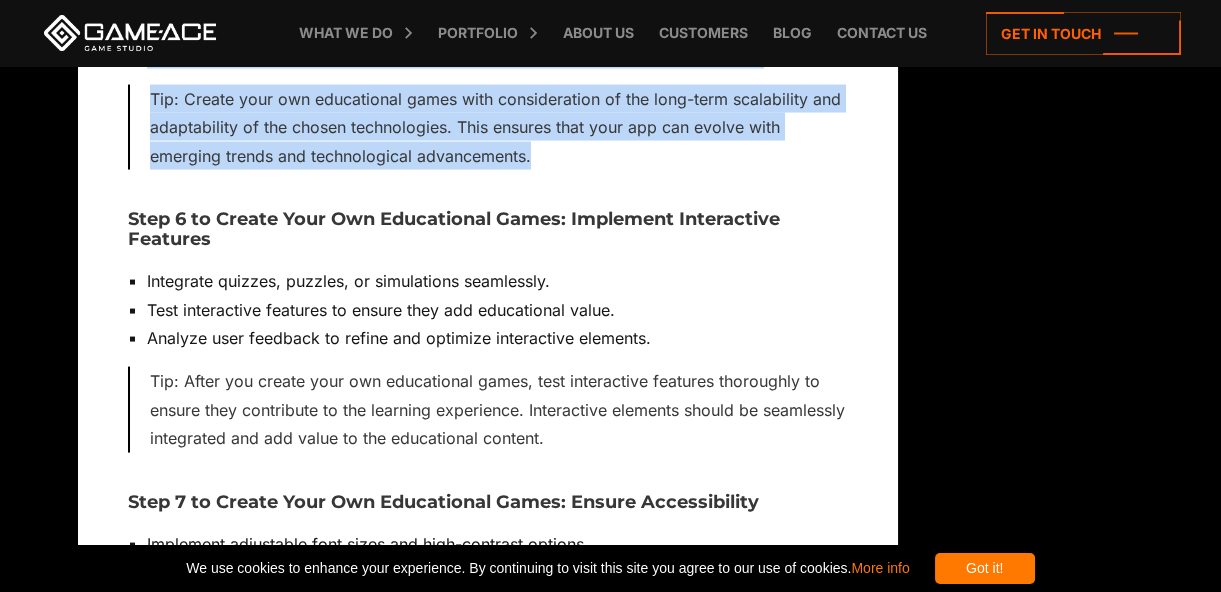 drag, startPoint x: 130, startPoint y: 97, endPoint x: 592, endPoint y: 312, distance: 509.57727 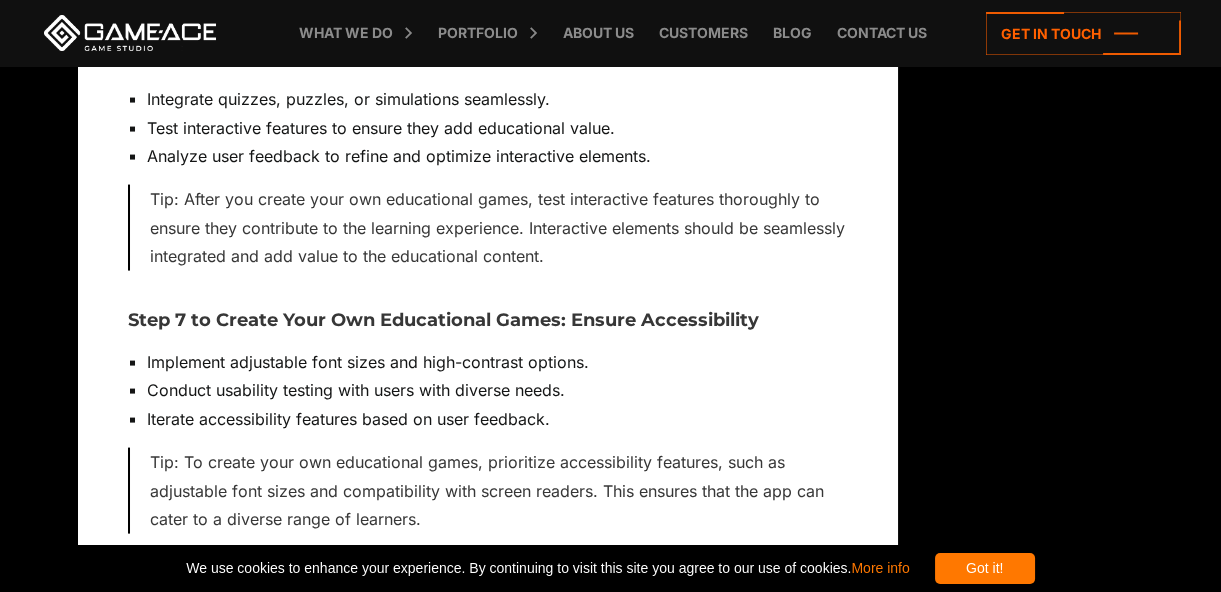 scroll, scrollTop: 7635, scrollLeft: 0, axis: vertical 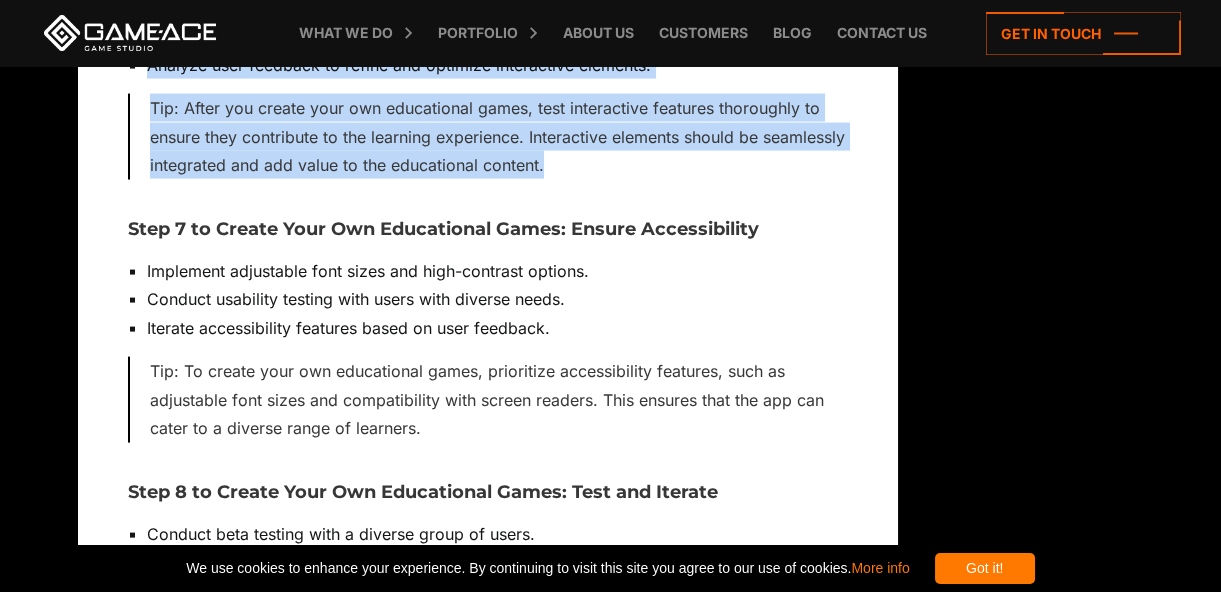 drag, startPoint x: 130, startPoint y: 104, endPoint x: 680, endPoint y: 323, distance: 591.99744 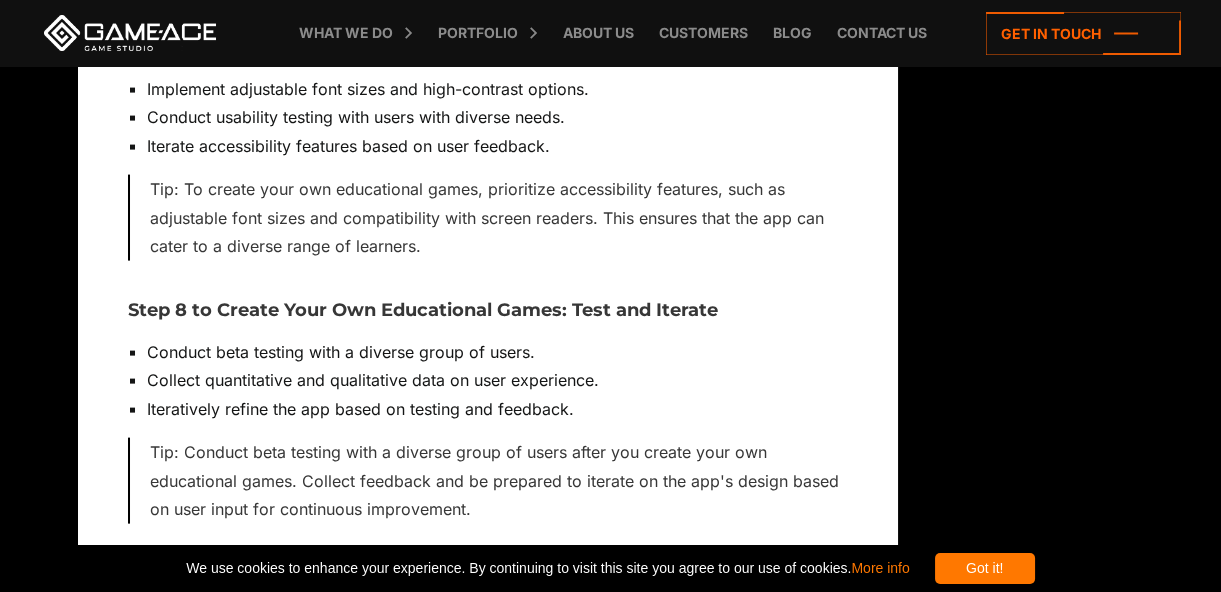 scroll, scrollTop: 7908, scrollLeft: 0, axis: vertical 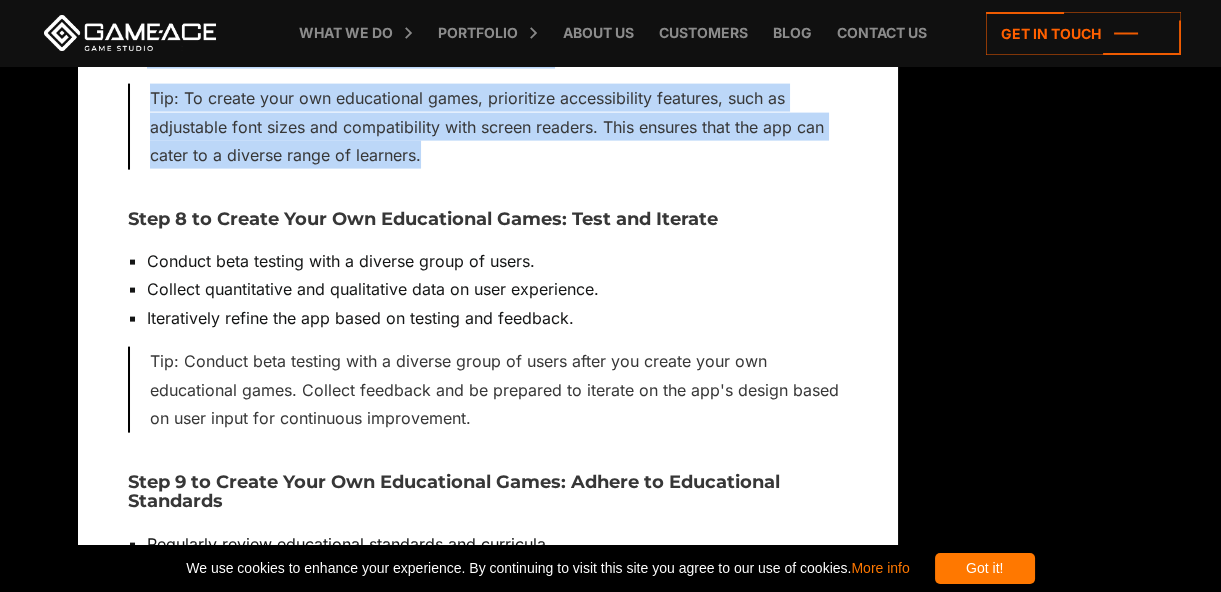 drag, startPoint x: 129, startPoint y: 119, endPoint x: 495, endPoint y: 319, distance: 417.08032 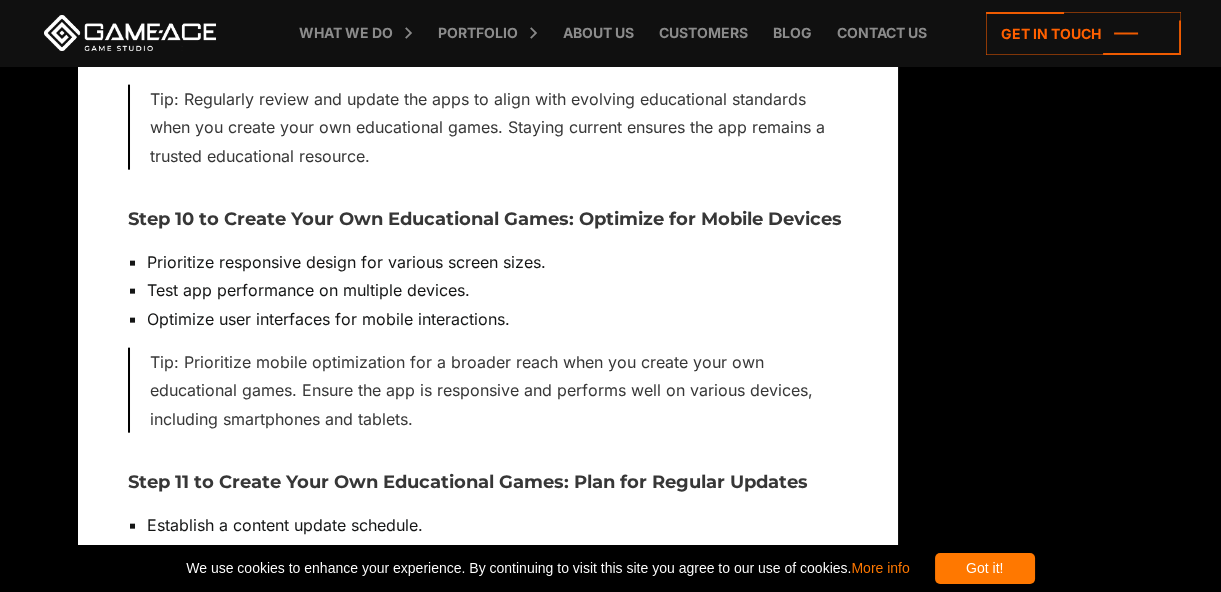 scroll, scrollTop: 8362, scrollLeft: 0, axis: vertical 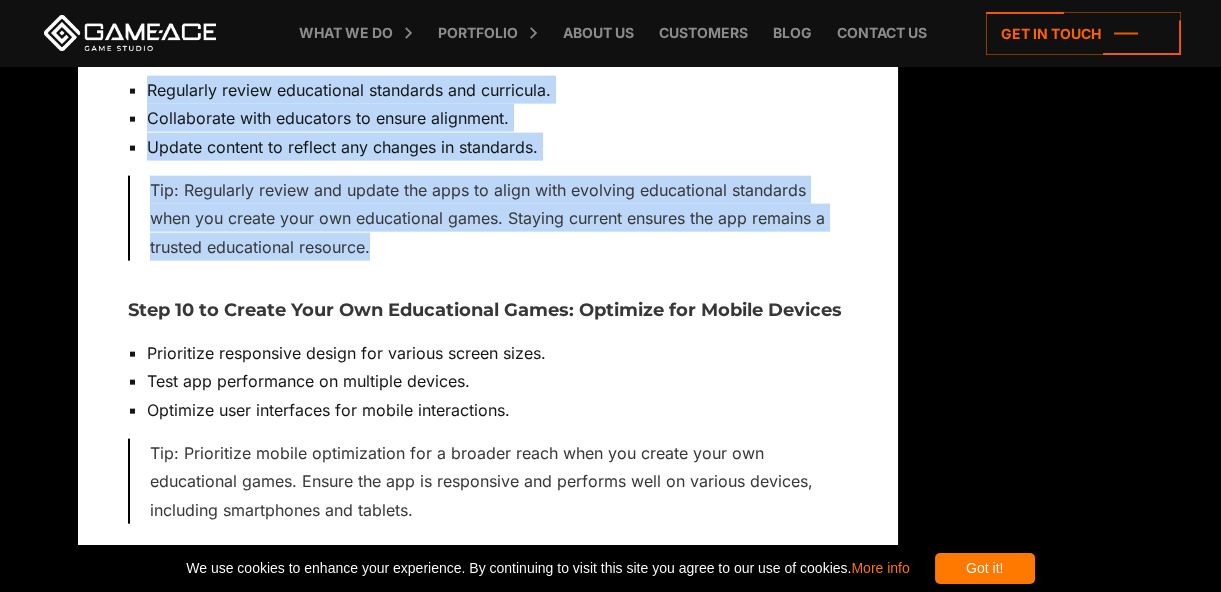 drag, startPoint x: 130, startPoint y: 187, endPoint x: 438, endPoint y: 410, distance: 380.25388 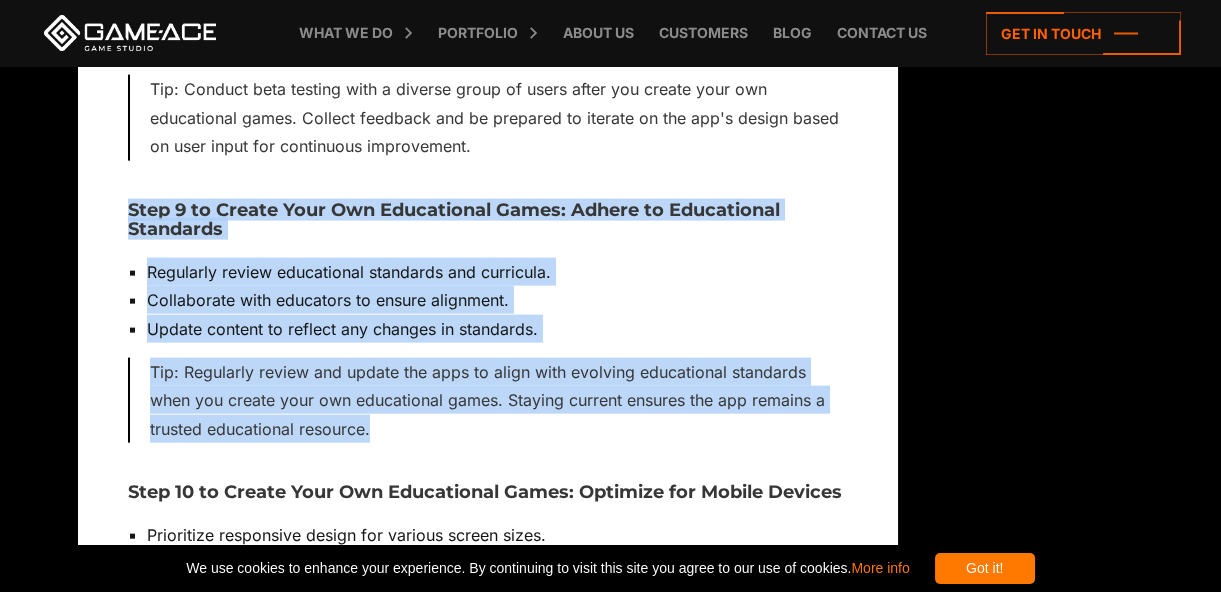 scroll, scrollTop: 8090, scrollLeft: 0, axis: vertical 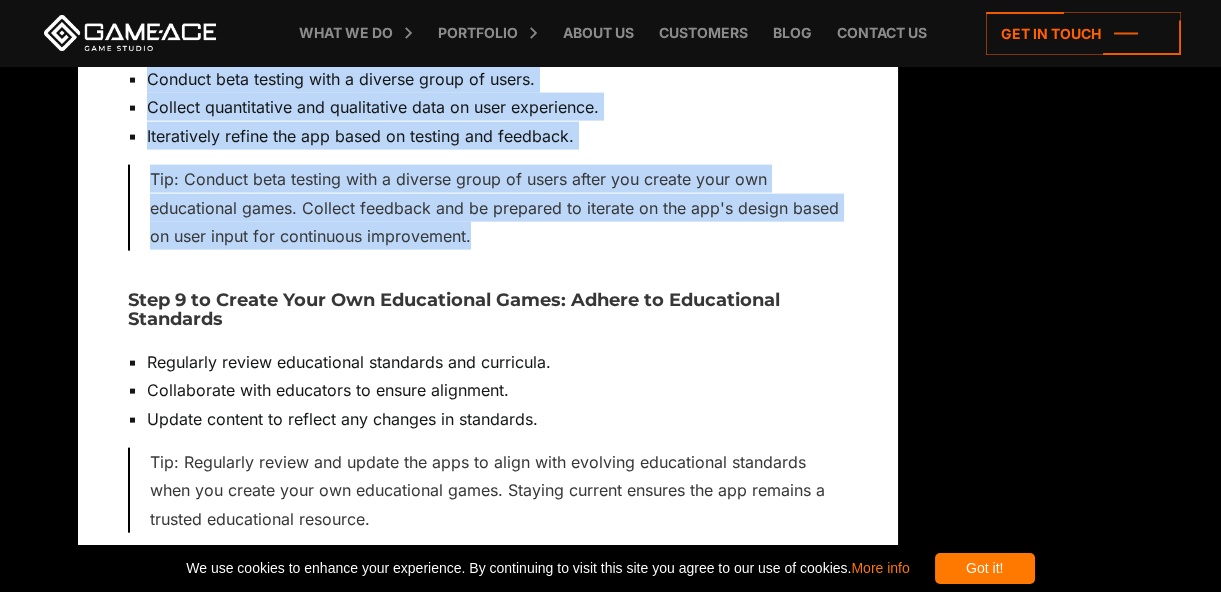 drag, startPoint x: 130, startPoint y: 195, endPoint x: 591, endPoint y: 410, distance: 508.6708 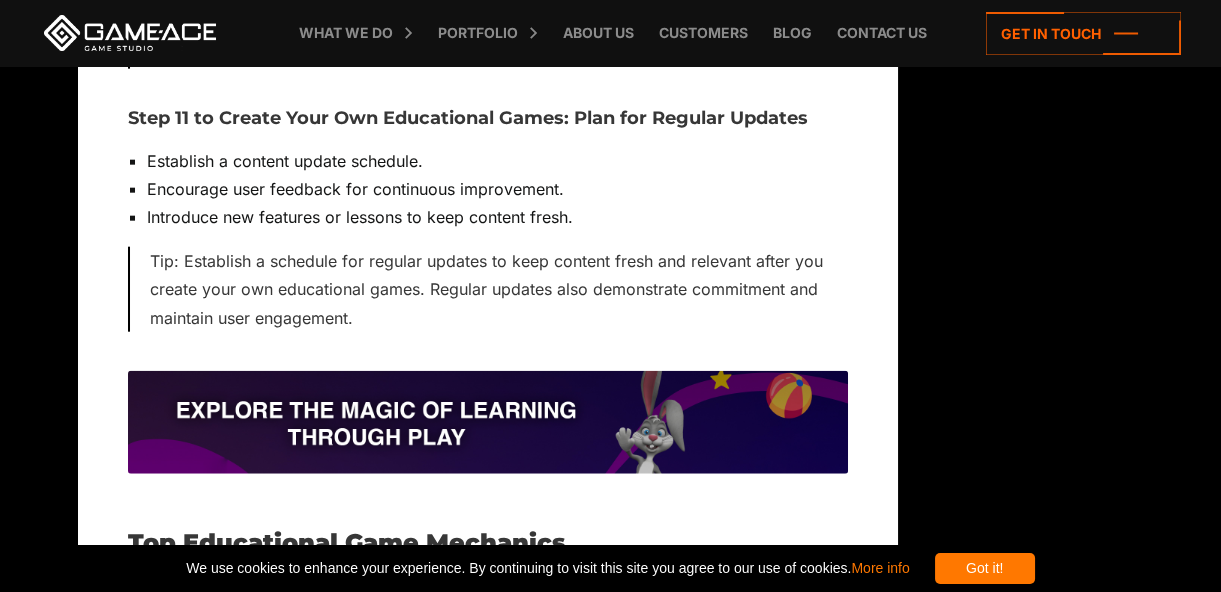 scroll, scrollTop: 8726, scrollLeft: 0, axis: vertical 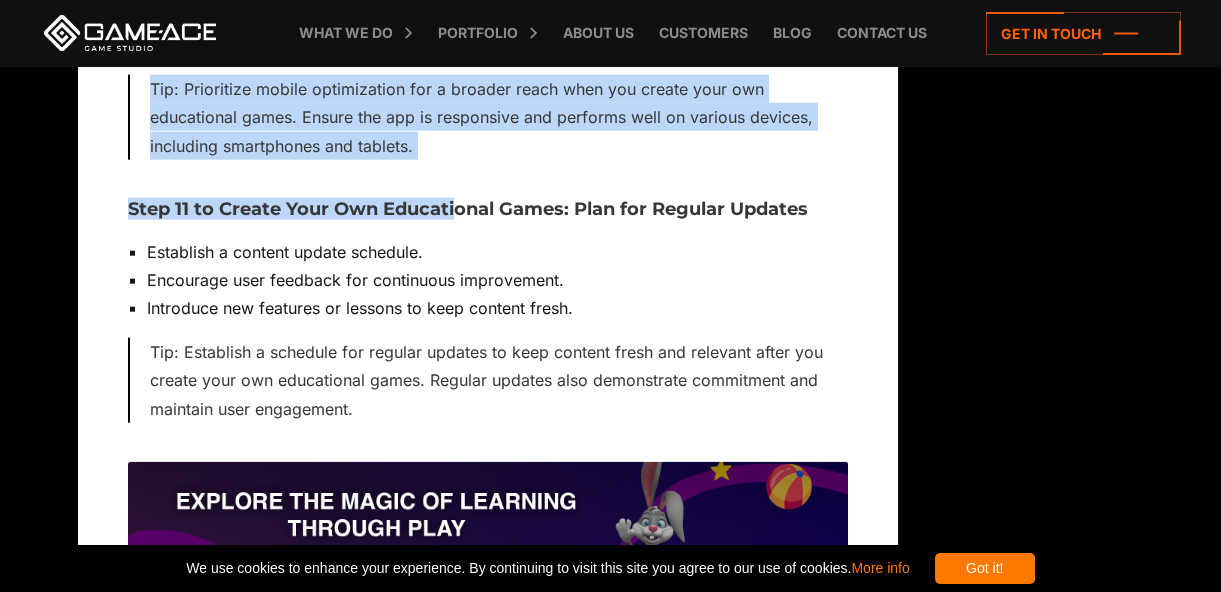drag, startPoint x: 129, startPoint y: 108, endPoint x: 463, endPoint y: 341, distance: 407.24072 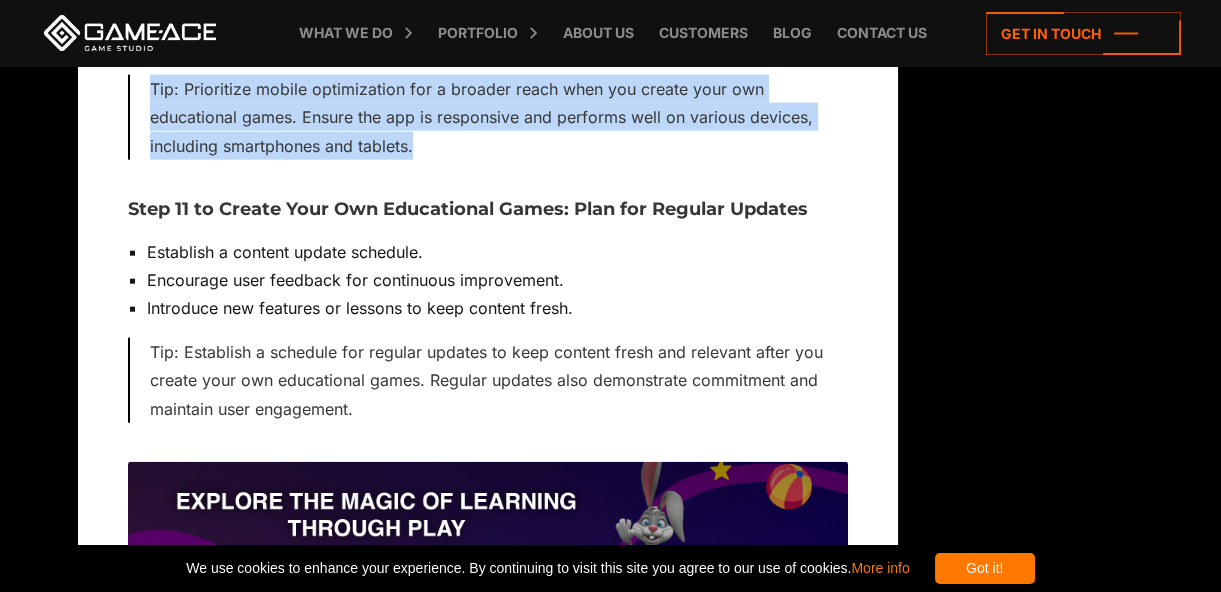 drag, startPoint x: 128, startPoint y: 102, endPoint x: 433, endPoint y: 329, distance: 380.20258 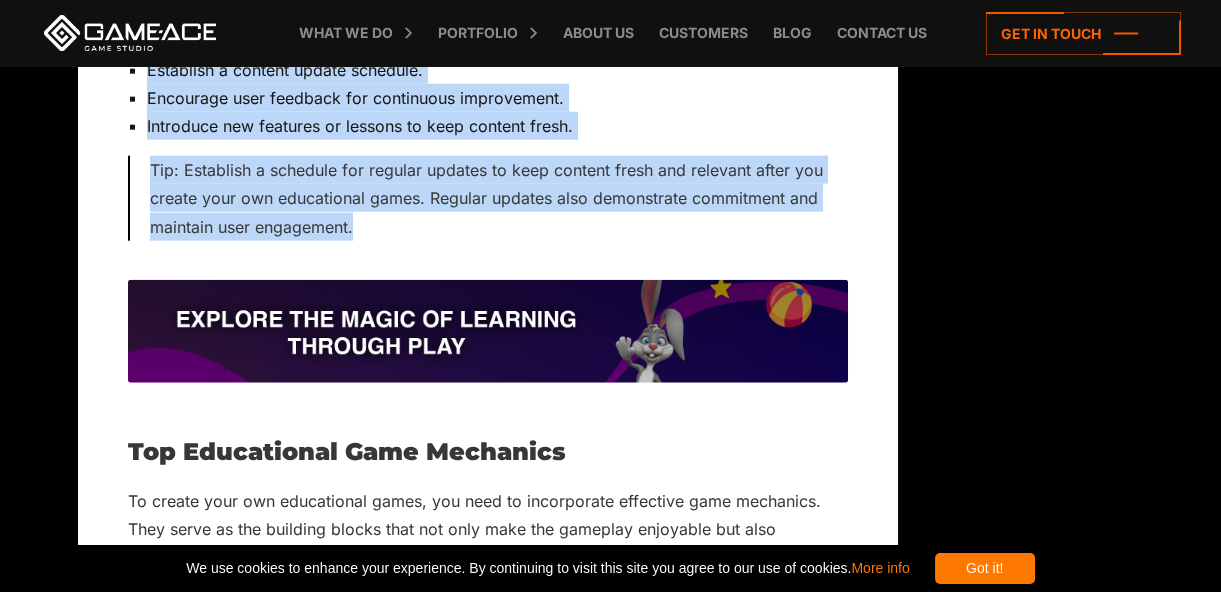 drag, startPoint x: 129, startPoint y: 205, endPoint x: 437, endPoint y: 420, distance: 375.61816 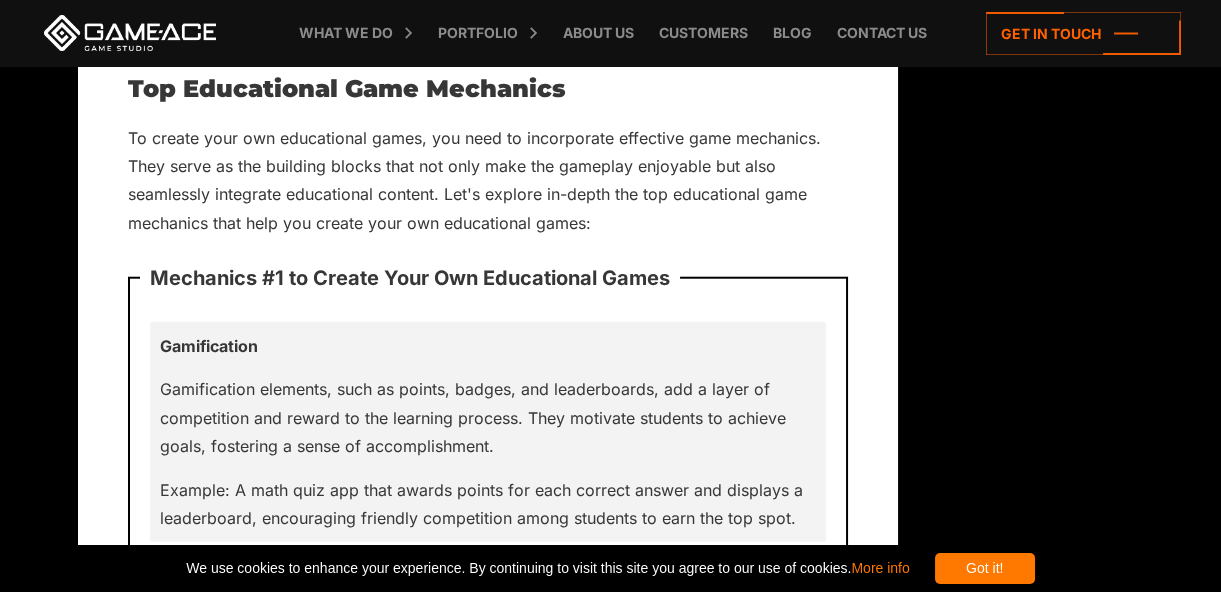 scroll, scrollTop: 9362, scrollLeft: 0, axis: vertical 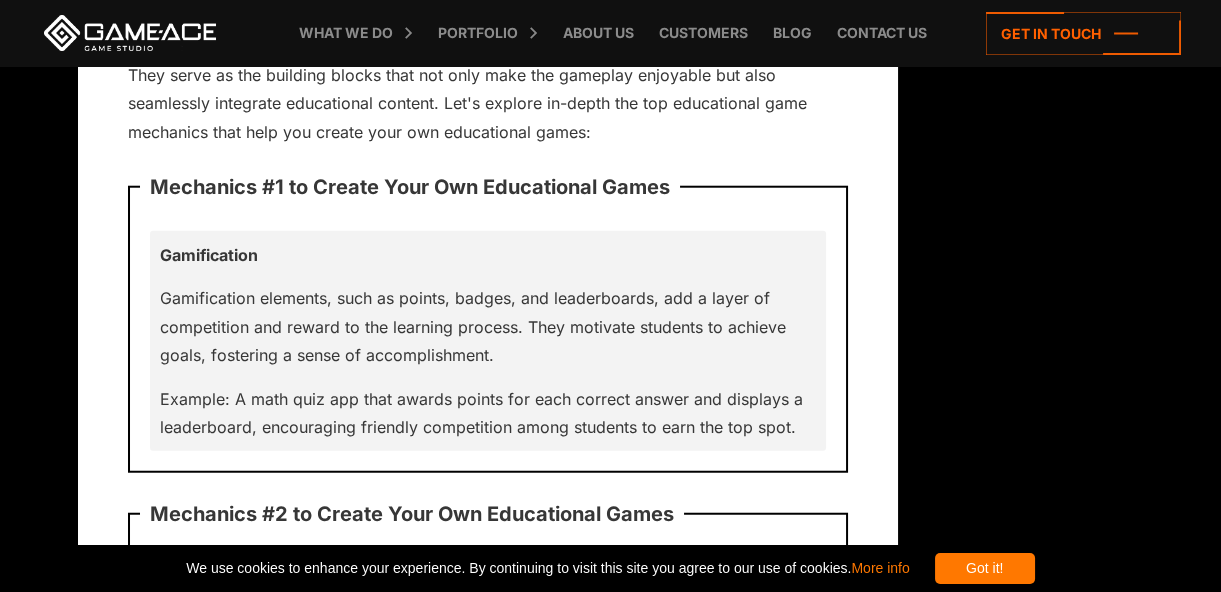 drag, startPoint x: 129, startPoint y: 176, endPoint x: 598, endPoint y: 184, distance: 469.06824 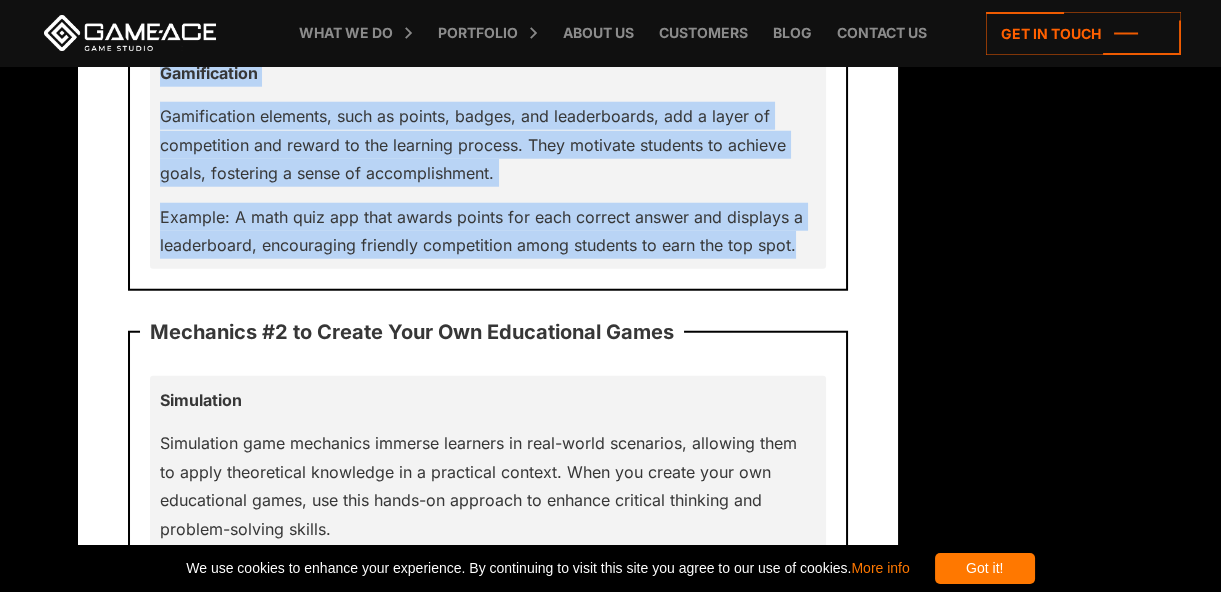 drag, startPoint x: 152, startPoint y: 183, endPoint x: 371, endPoint y: 449, distance: 344.55334 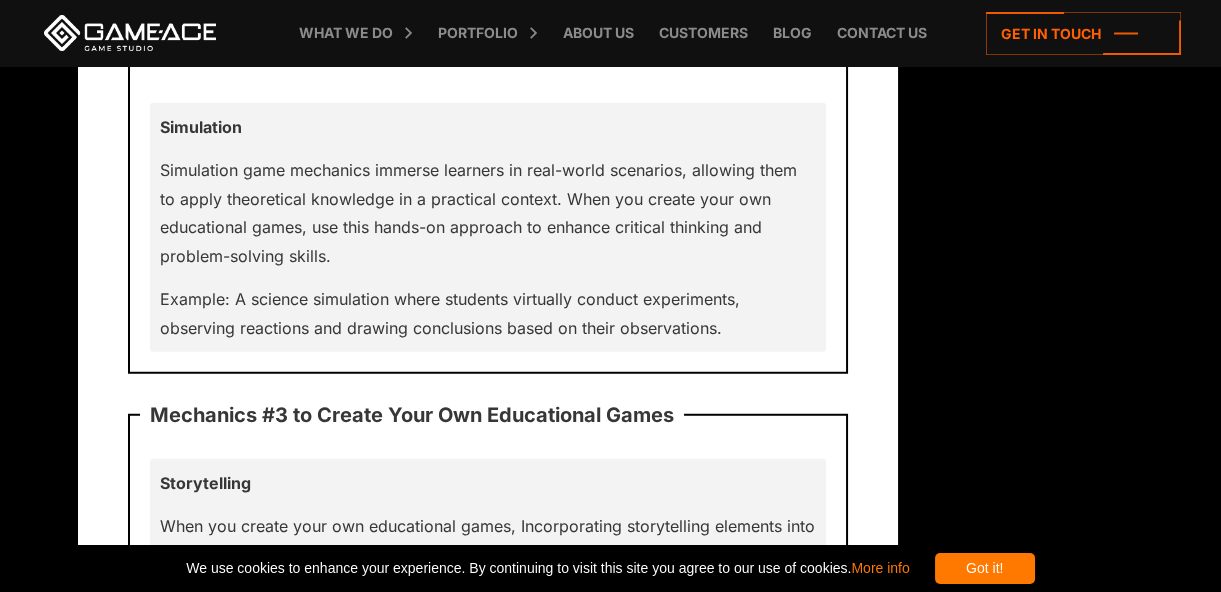 scroll, scrollTop: 9908, scrollLeft: 0, axis: vertical 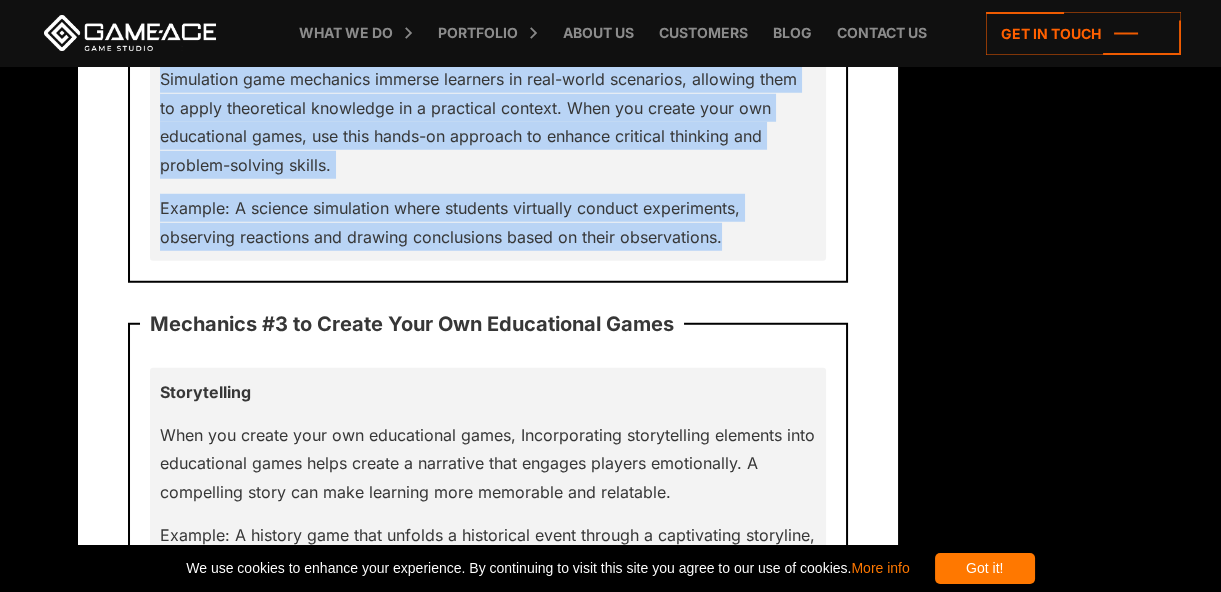 drag, startPoint x: 156, startPoint y: 180, endPoint x: 793, endPoint y: 447, distance: 690.69385 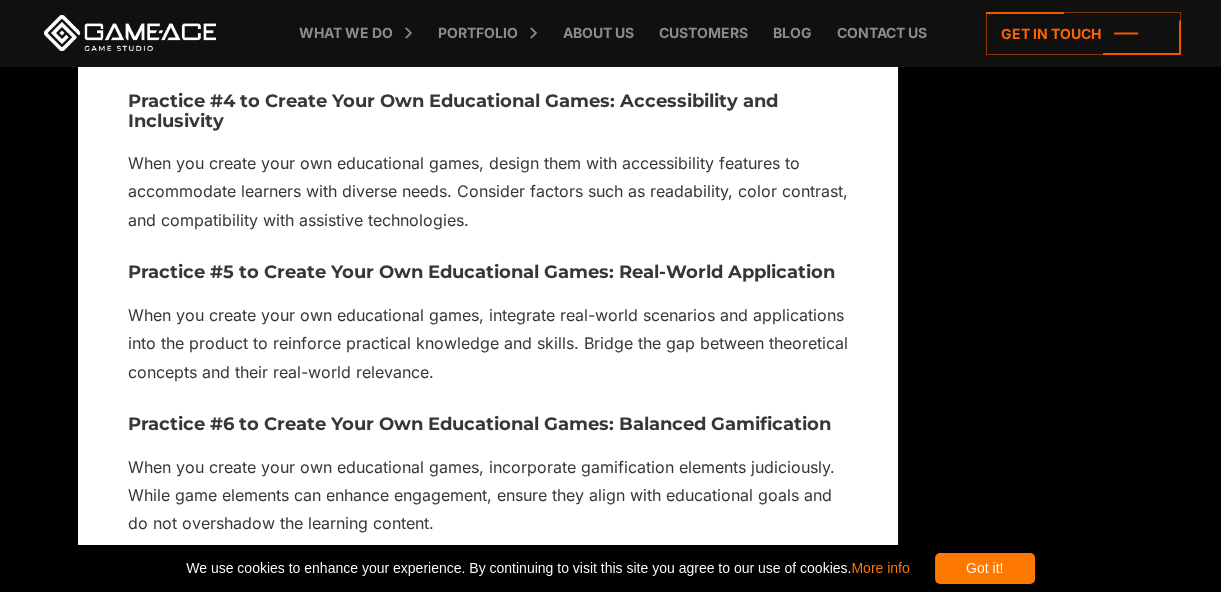 scroll, scrollTop: 17453, scrollLeft: 0, axis: vertical 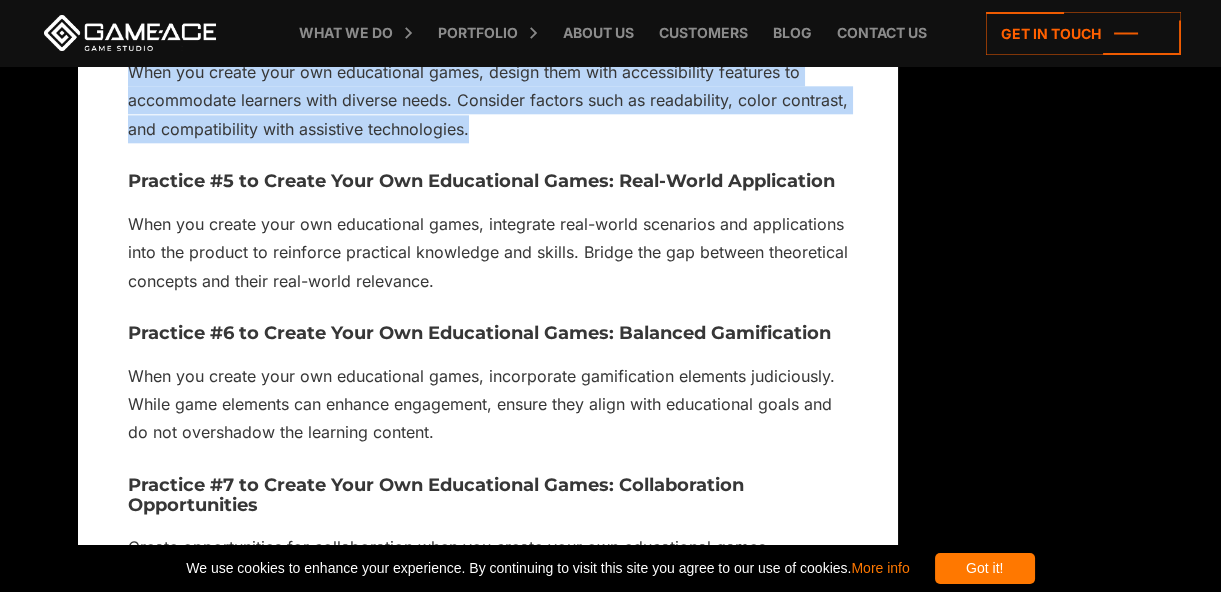 drag, startPoint x: 129, startPoint y: 144, endPoint x: 596, endPoint y: 417, distance: 540.9418 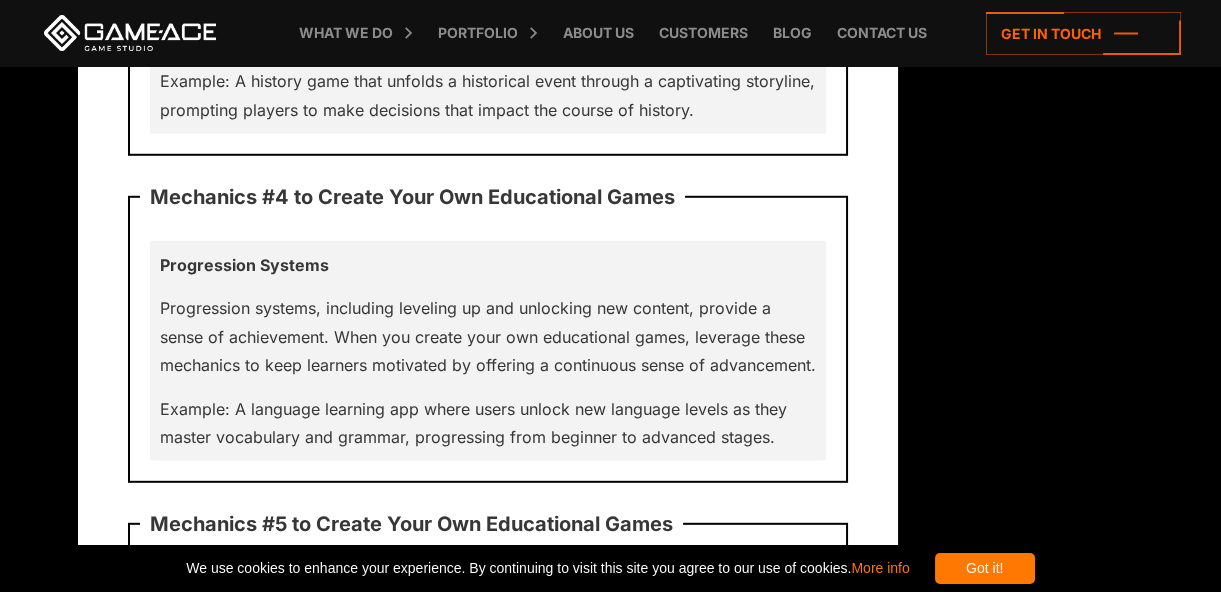 scroll, scrollTop: 10271, scrollLeft: 0, axis: vertical 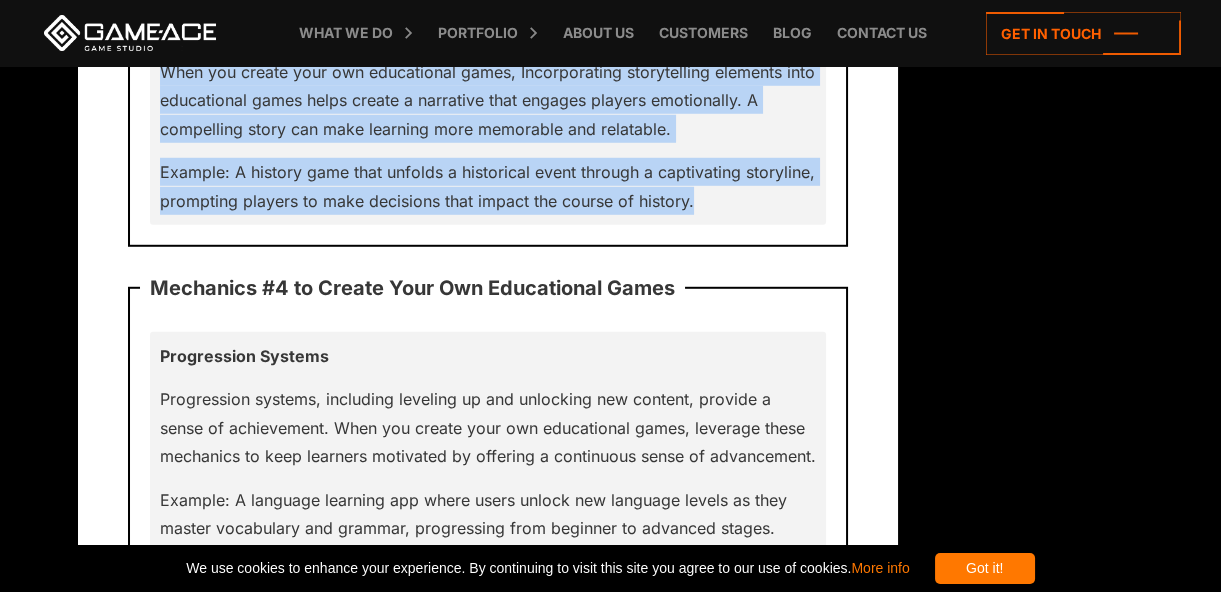 drag, startPoint x: 150, startPoint y: 157, endPoint x: 801, endPoint y: 407, distance: 697.35284 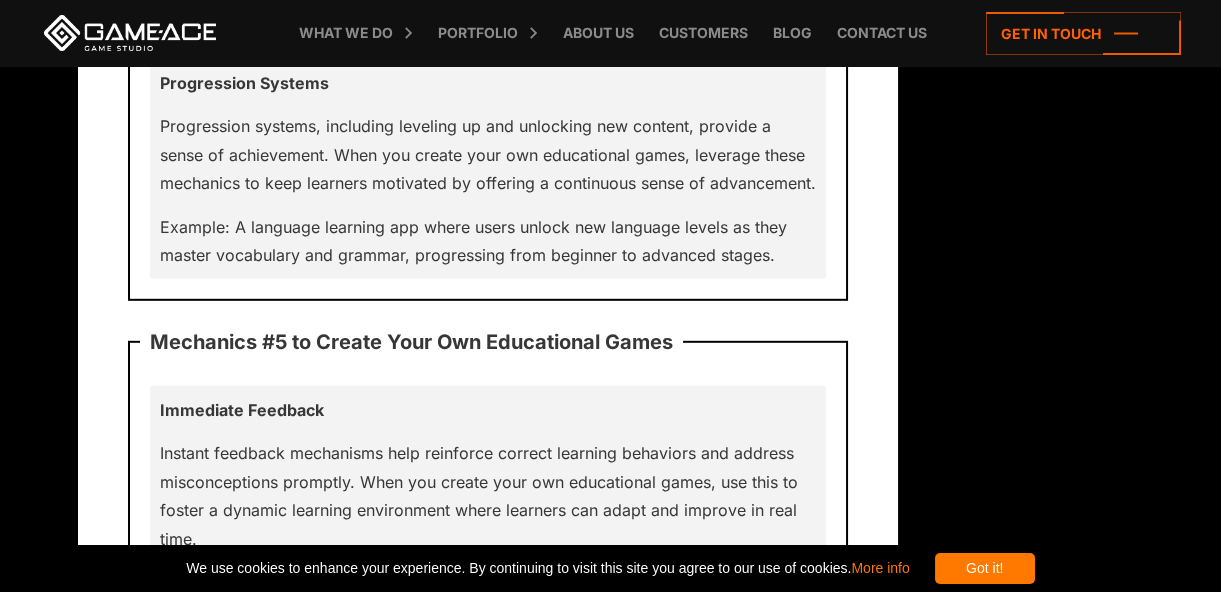 scroll, scrollTop: 10635, scrollLeft: 0, axis: vertical 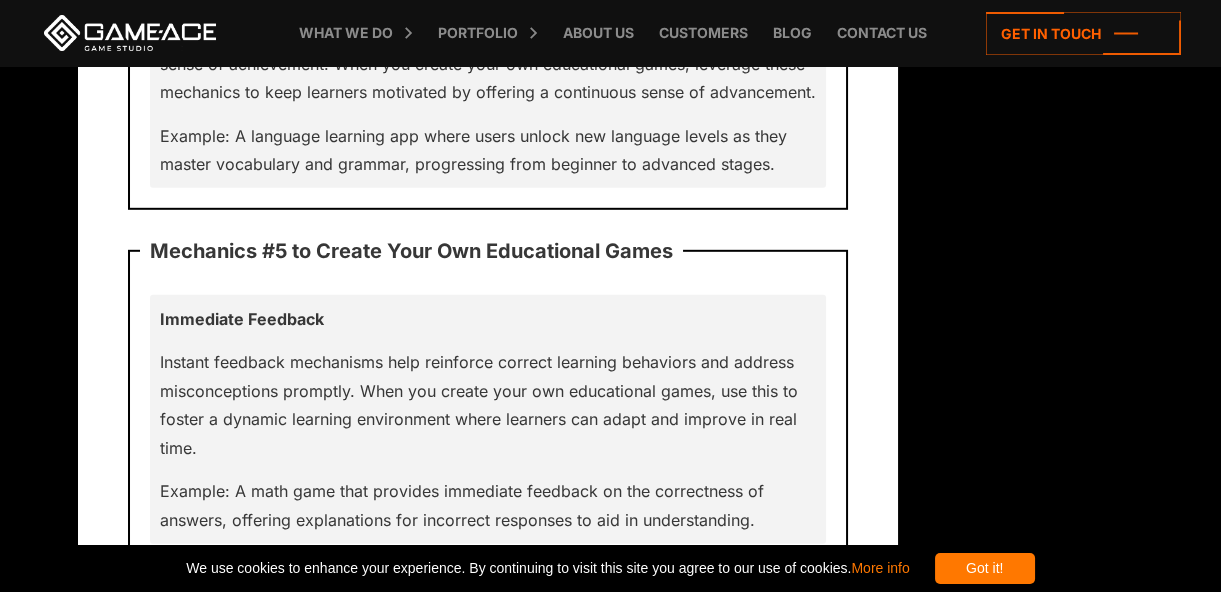 click on "Mechanics #4 to Create Your Own Educational Games" at bounding box center [412, -75] 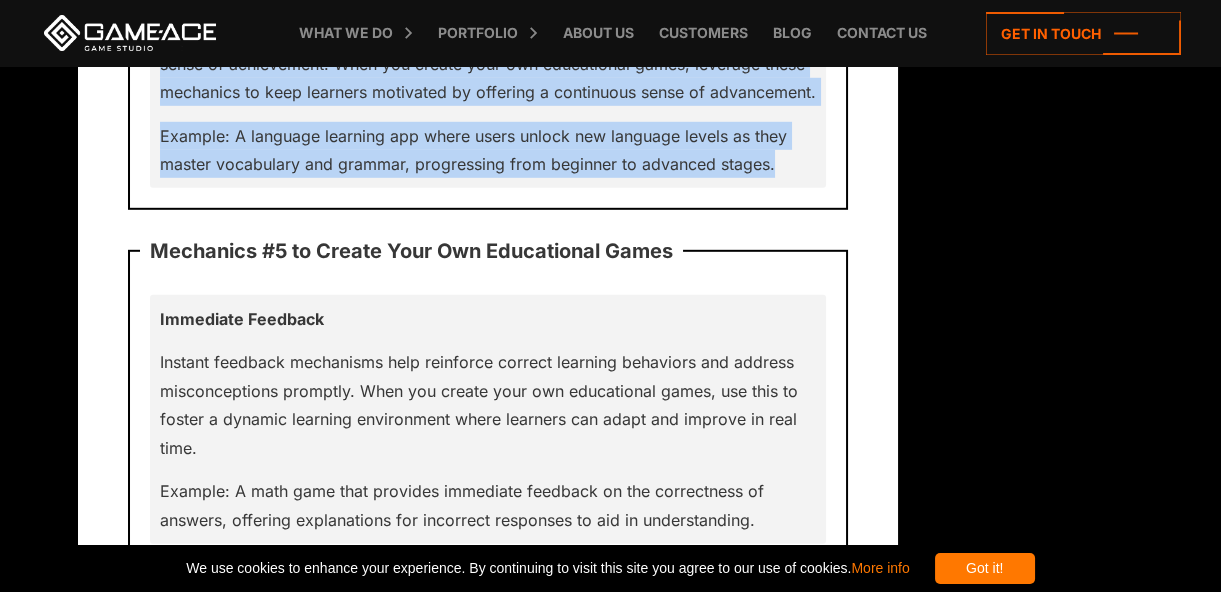drag, startPoint x: 153, startPoint y: 134, endPoint x: 804, endPoint y: 420, distance: 711.05347 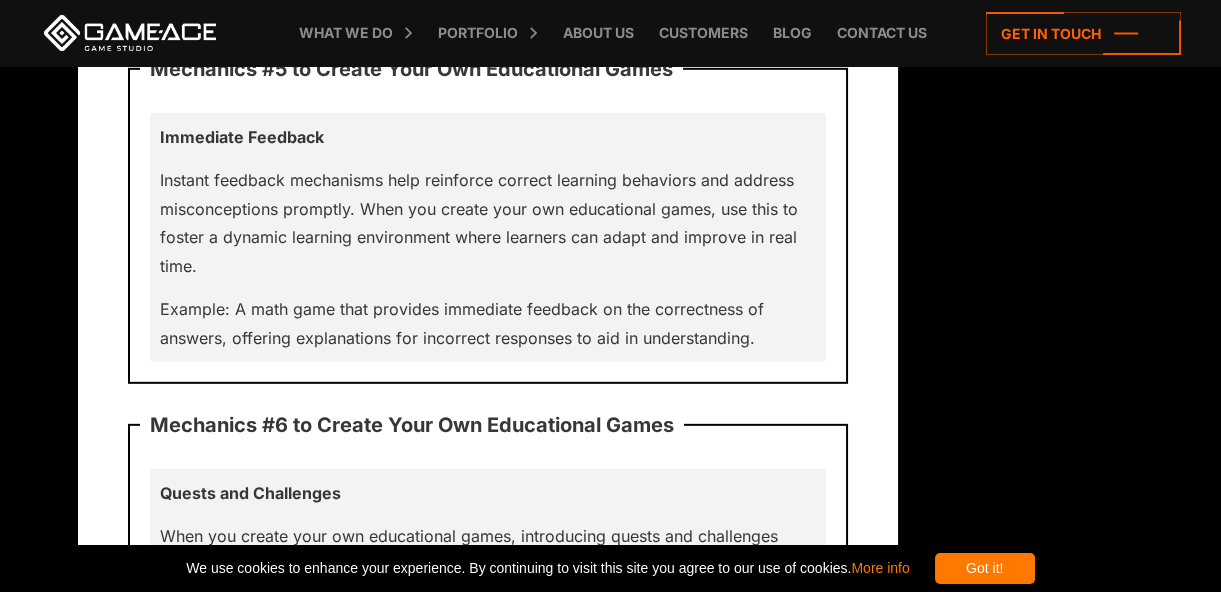 scroll, scrollTop: 10999, scrollLeft: 0, axis: vertical 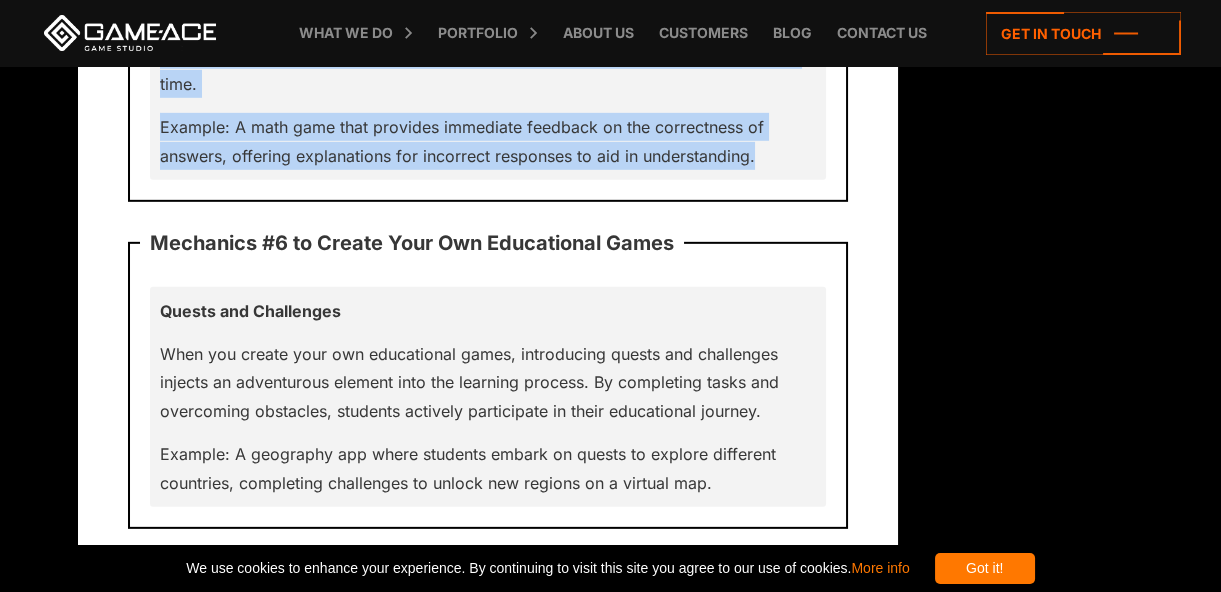 drag, startPoint x: 153, startPoint y: 122, endPoint x: 795, endPoint y: 390, distance: 695.69244 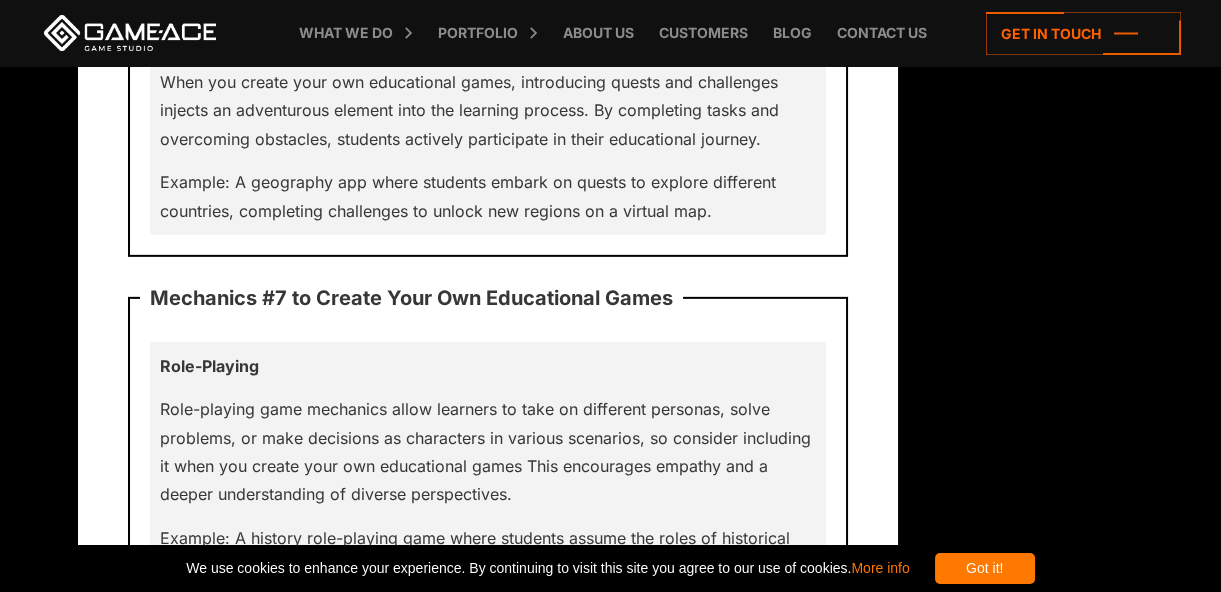scroll, scrollTop: 11362, scrollLeft: 0, axis: vertical 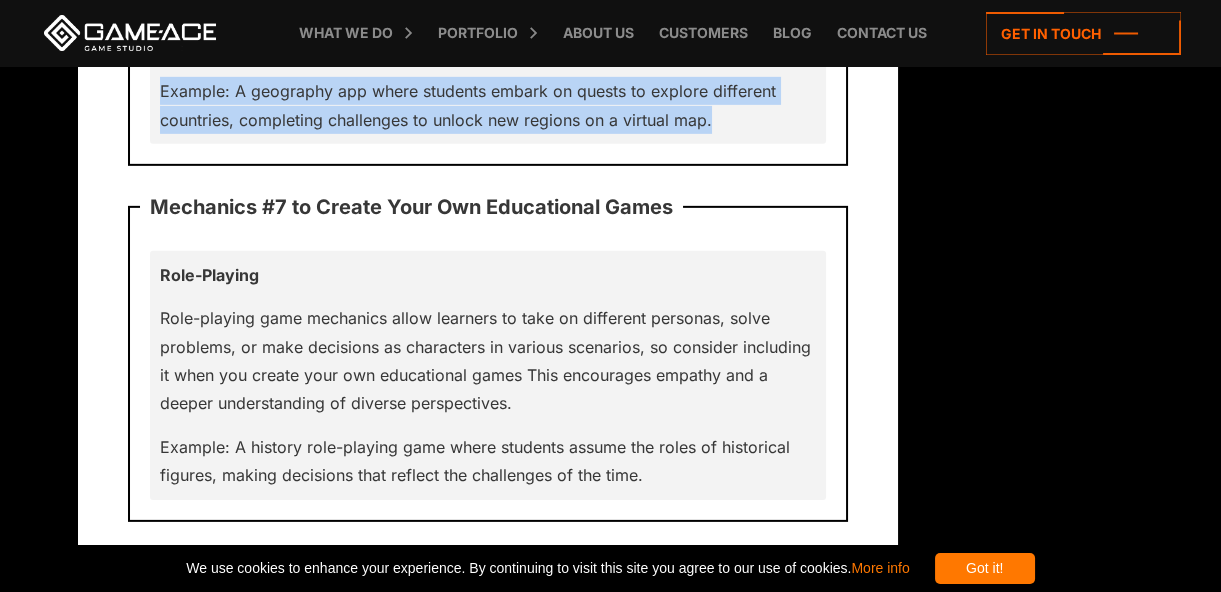 drag, startPoint x: 150, startPoint y: 109, endPoint x: 765, endPoint y: 365, distance: 666.1539 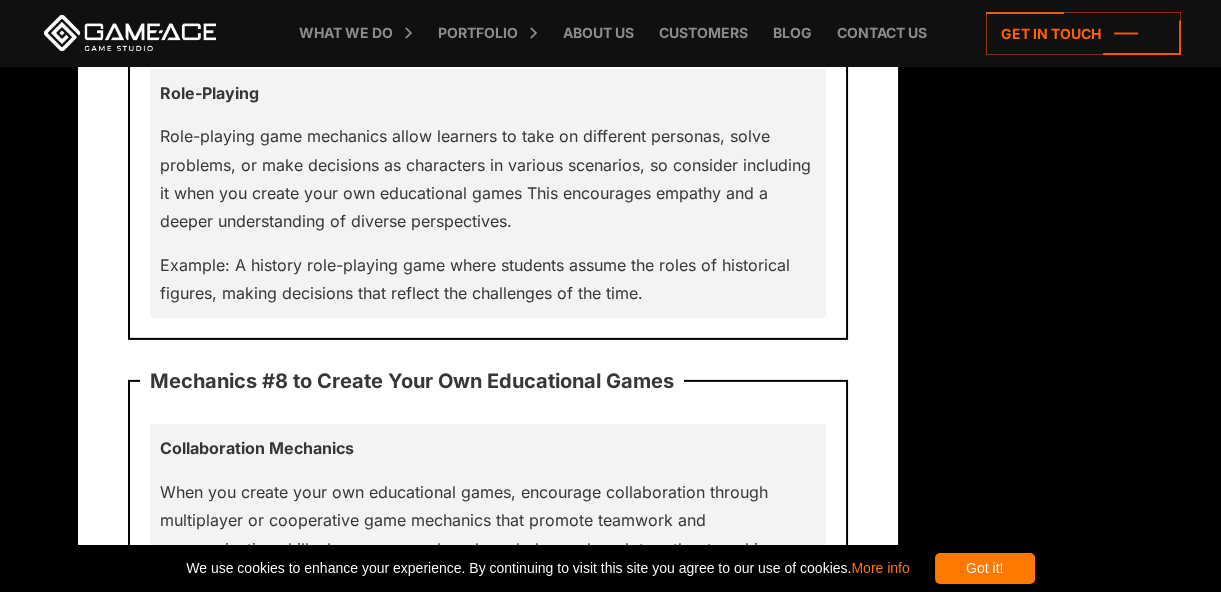 scroll, scrollTop: 11635, scrollLeft: 0, axis: vertical 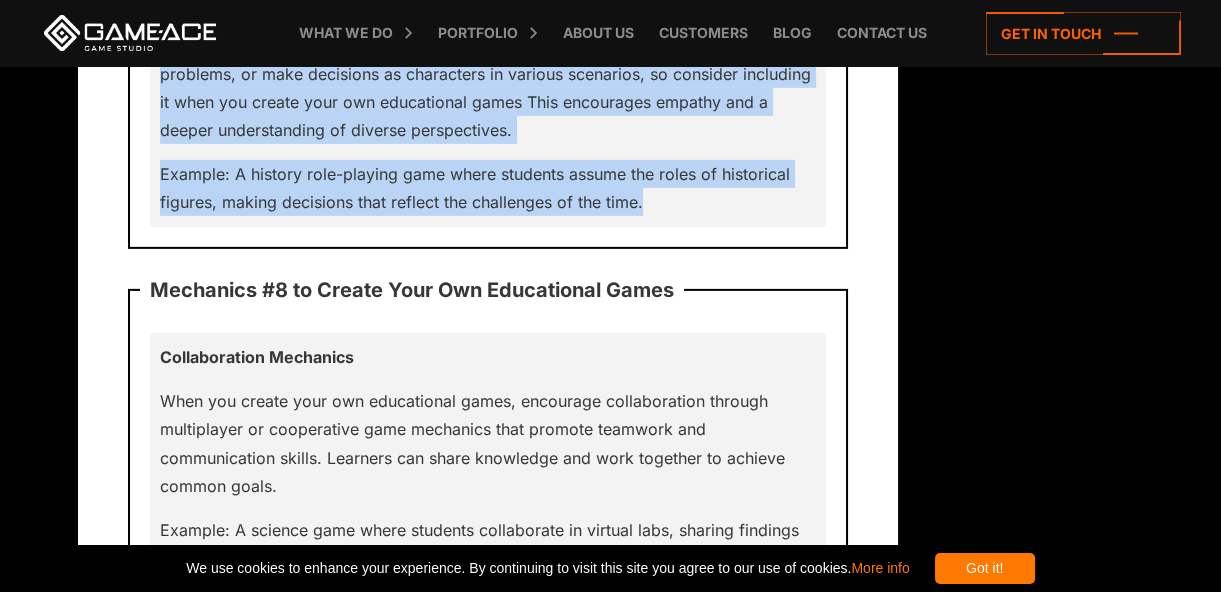 drag, startPoint x: 152, startPoint y: 166, endPoint x: 678, endPoint y: 429, distance: 588.0859 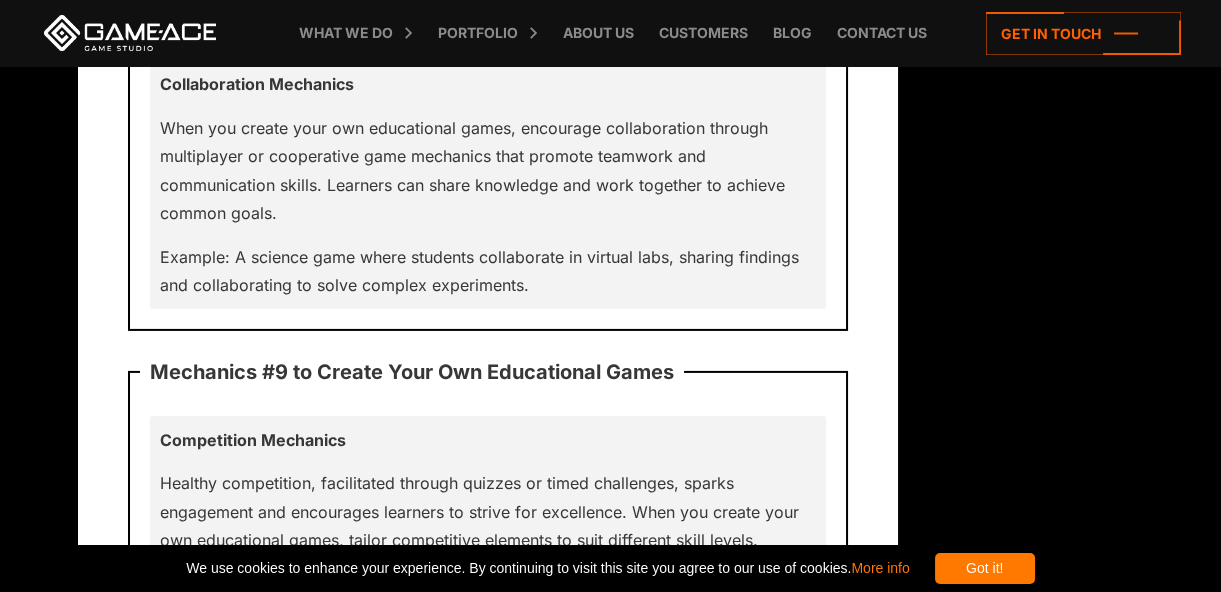 scroll, scrollTop: 11999, scrollLeft: 0, axis: vertical 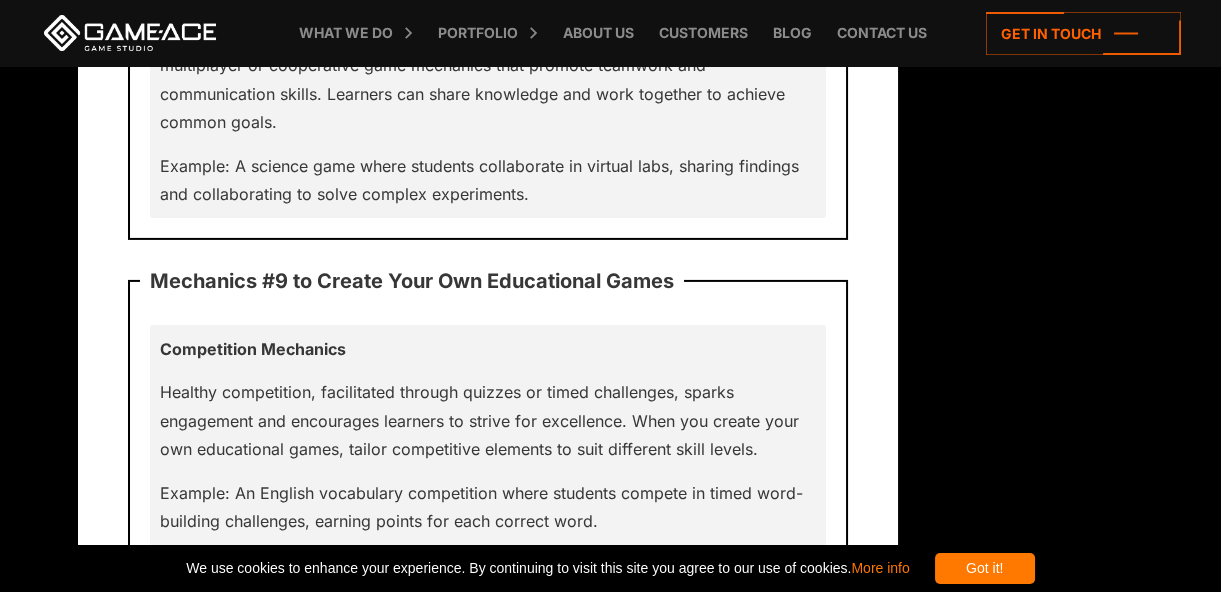 click on "Mechanics #8 to Create Your Own Educational Games" at bounding box center (412, -73) 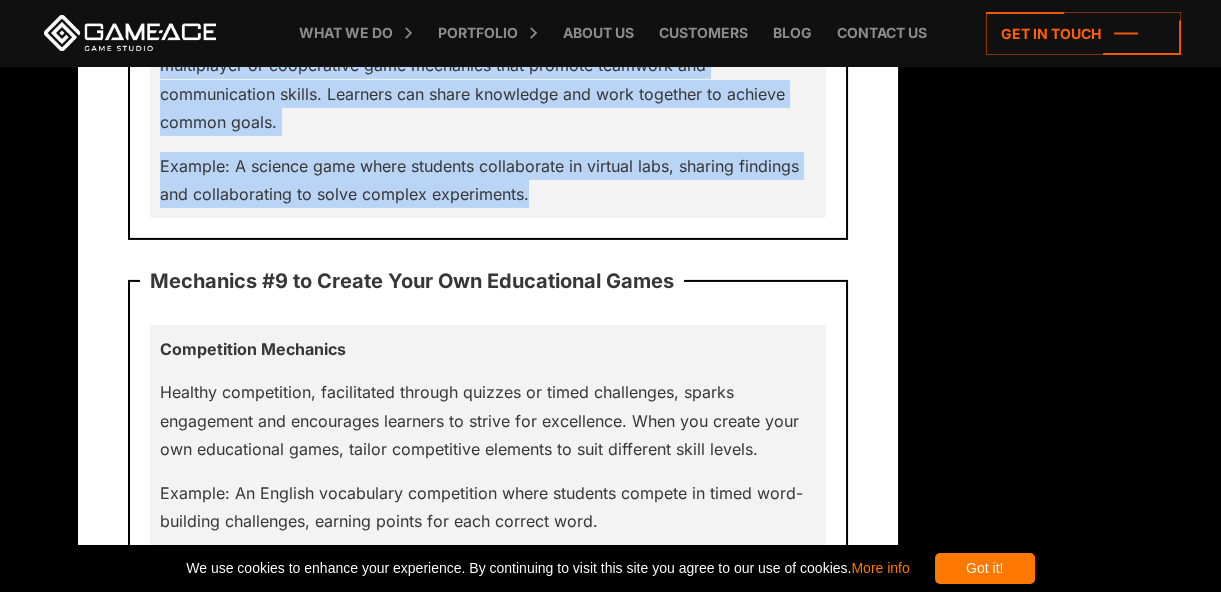 drag, startPoint x: 150, startPoint y: 156, endPoint x: 663, endPoint y: 420, distance: 576.9445 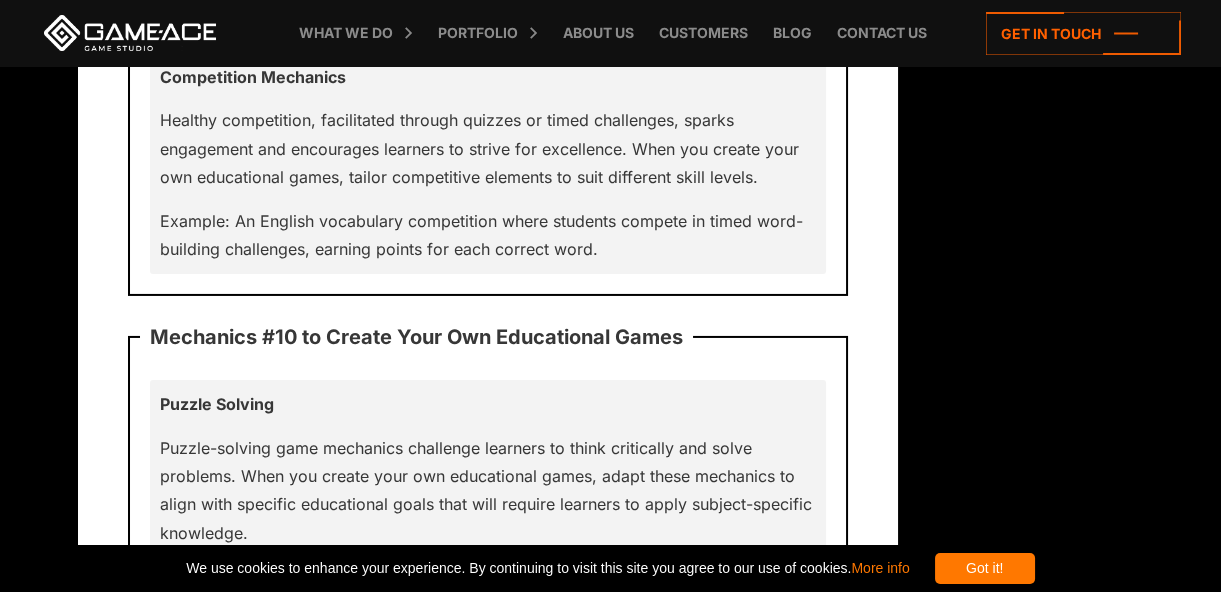 scroll, scrollTop: 12362, scrollLeft: 0, axis: vertical 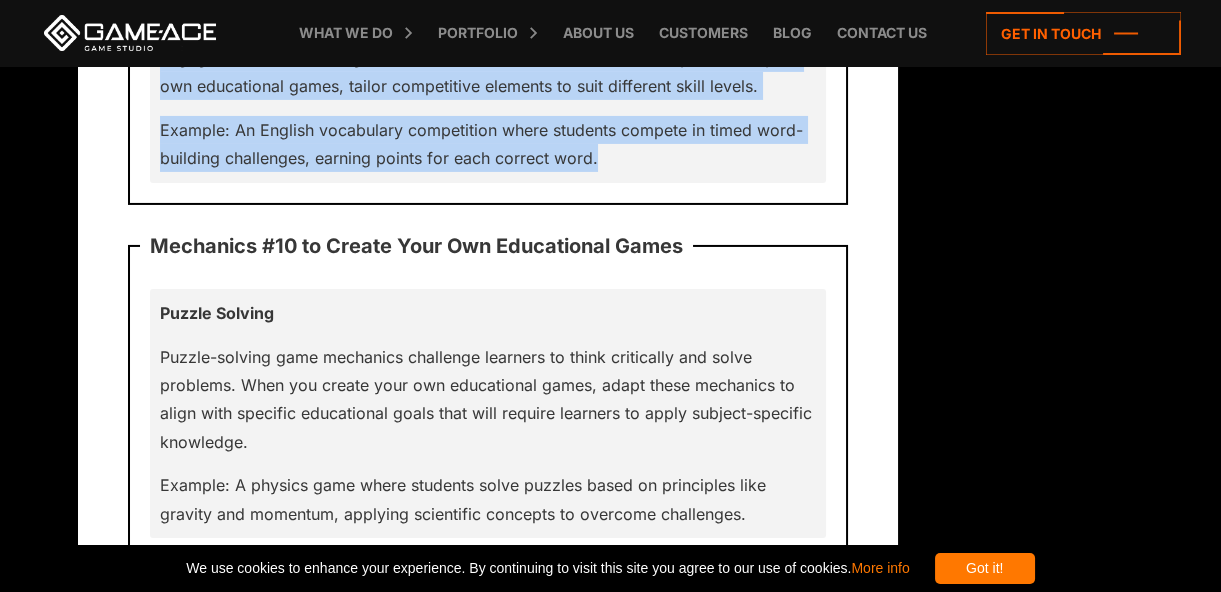 drag, startPoint x: 151, startPoint y: 150, endPoint x: 703, endPoint y: 418, distance: 613.6188 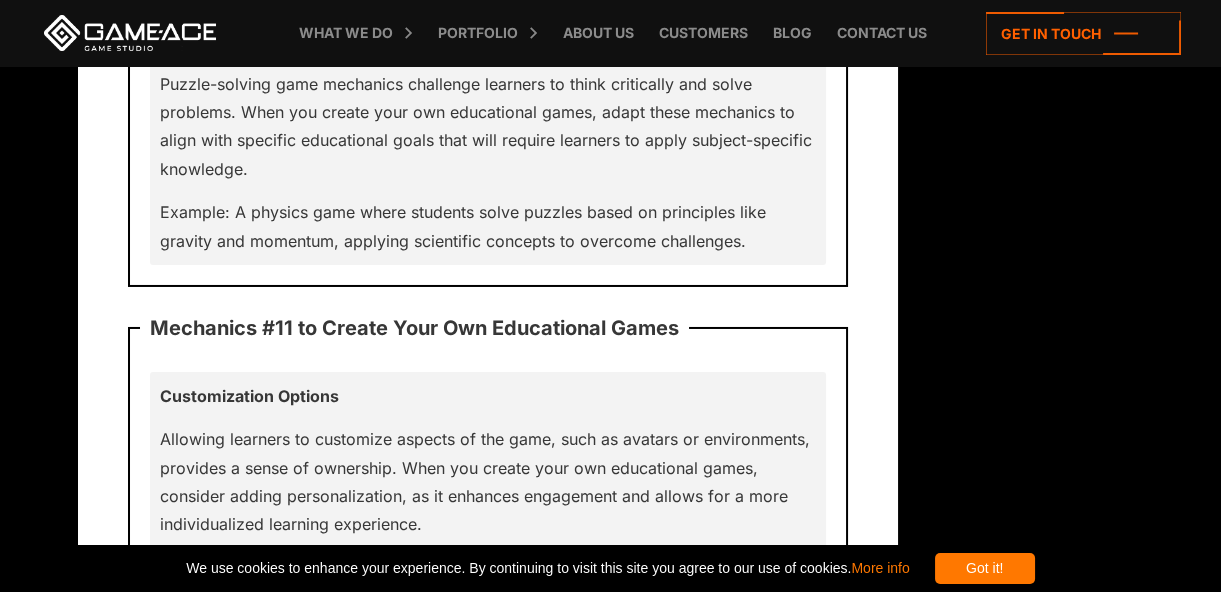 scroll, scrollTop: 12726, scrollLeft: 0, axis: vertical 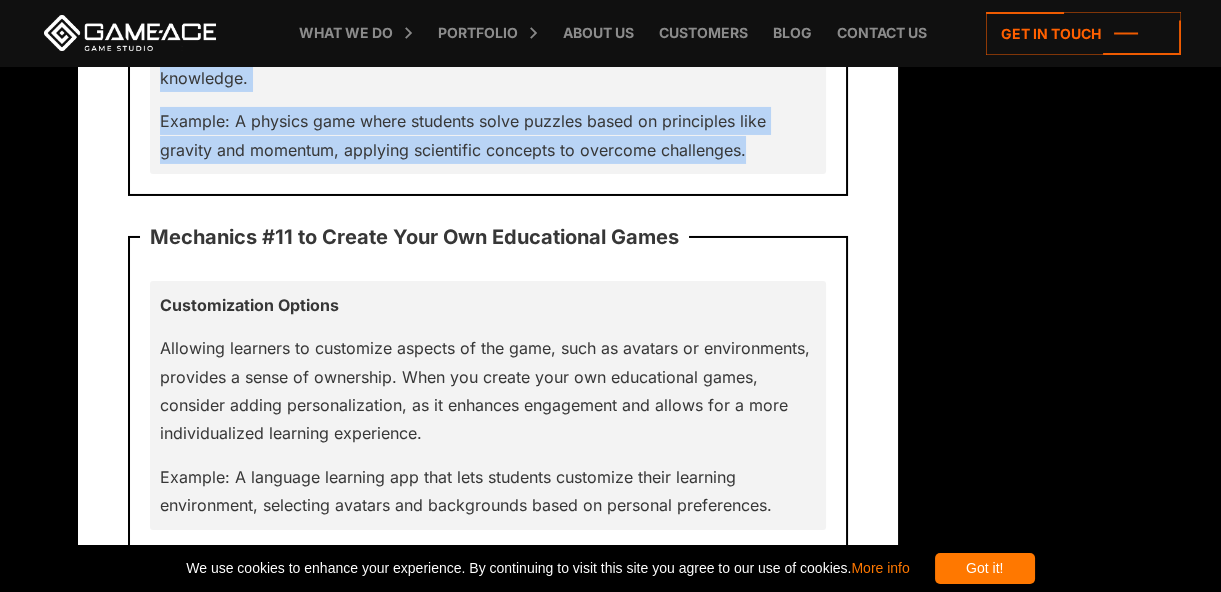 drag, startPoint x: 151, startPoint y: 142, endPoint x: 780, endPoint y: 410, distance: 683.7141 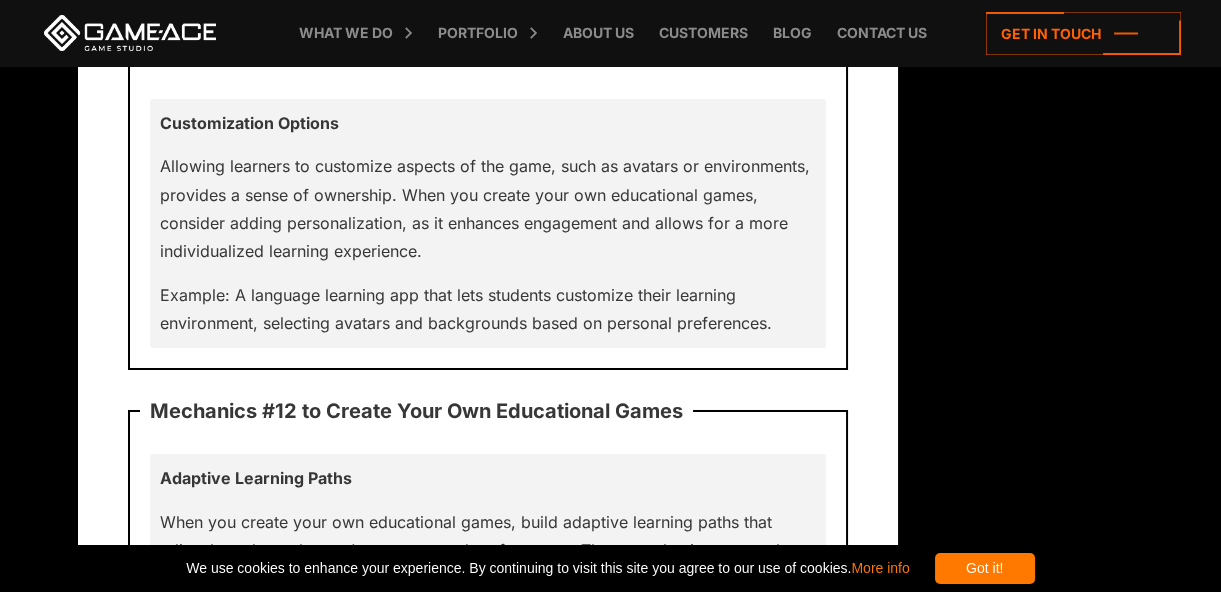 scroll, scrollTop: 13090, scrollLeft: 0, axis: vertical 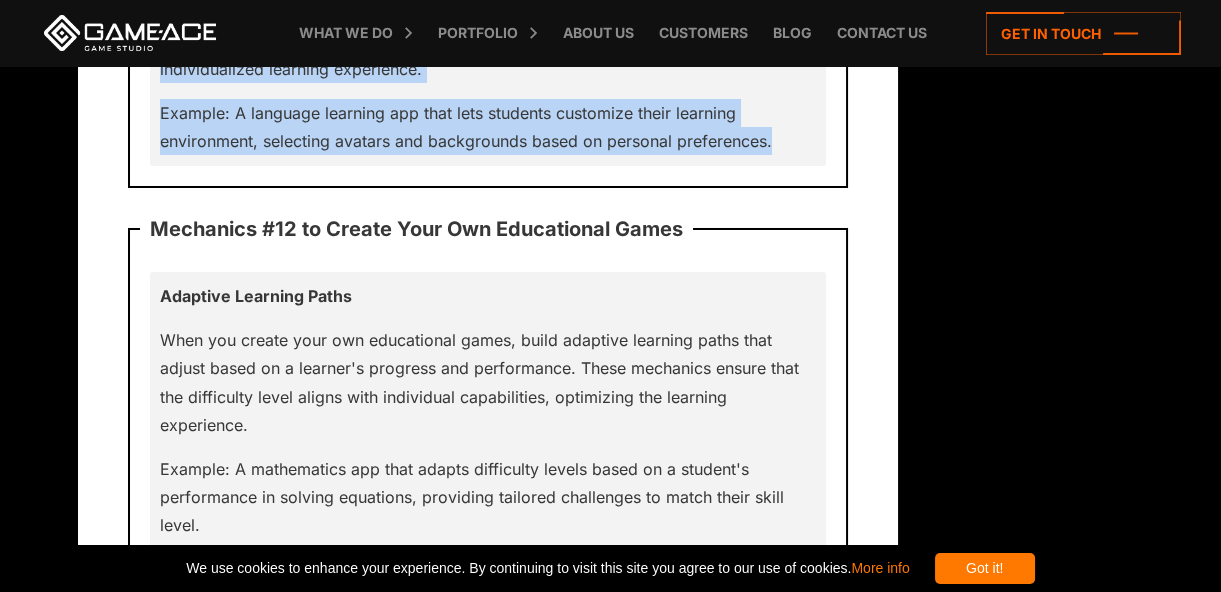 drag, startPoint x: 151, startPoint y: 131, endPoint x: 813, endPoint y: 410, distance: 718.39056 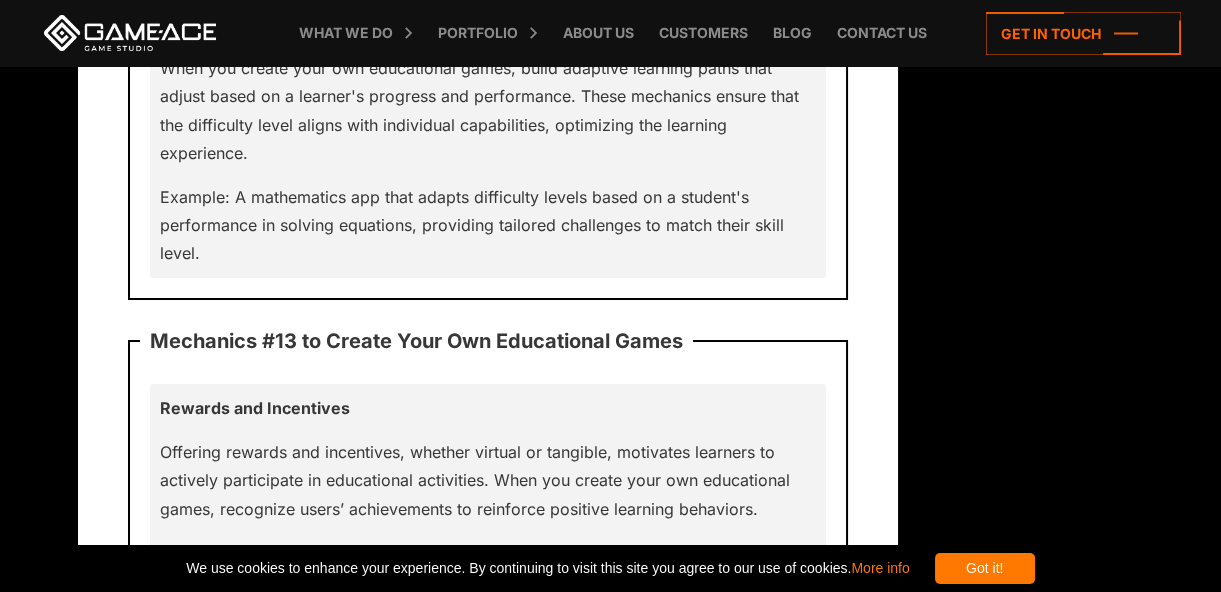 scroll, scrollTop: 13453, scrollLeft: 0, axis: vertical 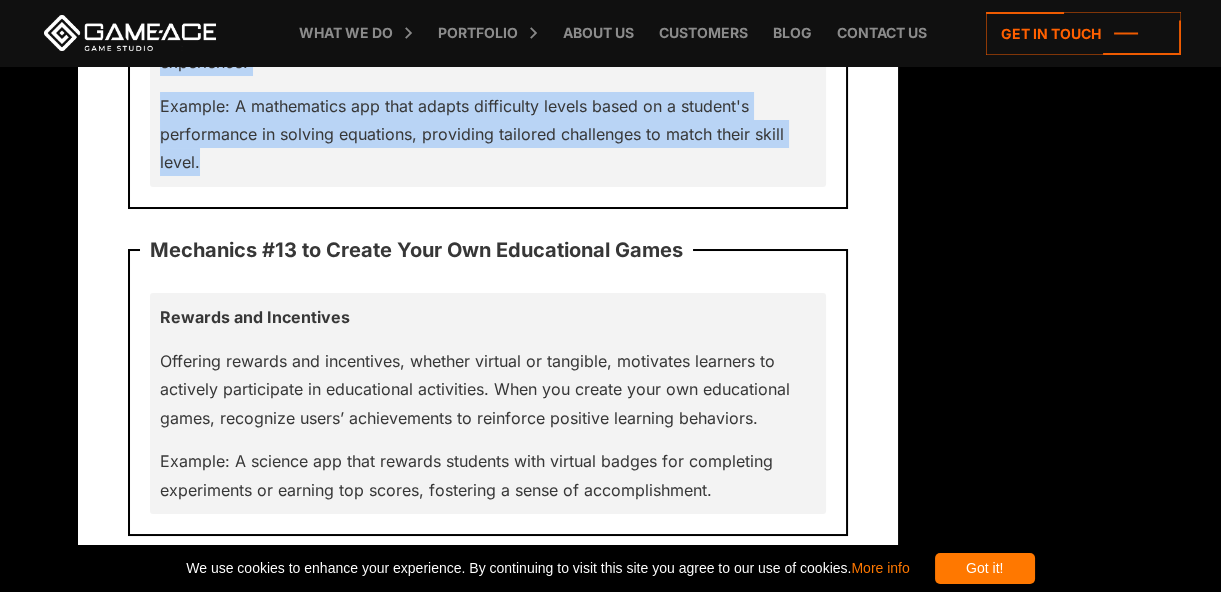 drag, startPoint x: 155, startPoint y: 130, endPoint x: 333, endPoint y: 411, distance: 332.63342 